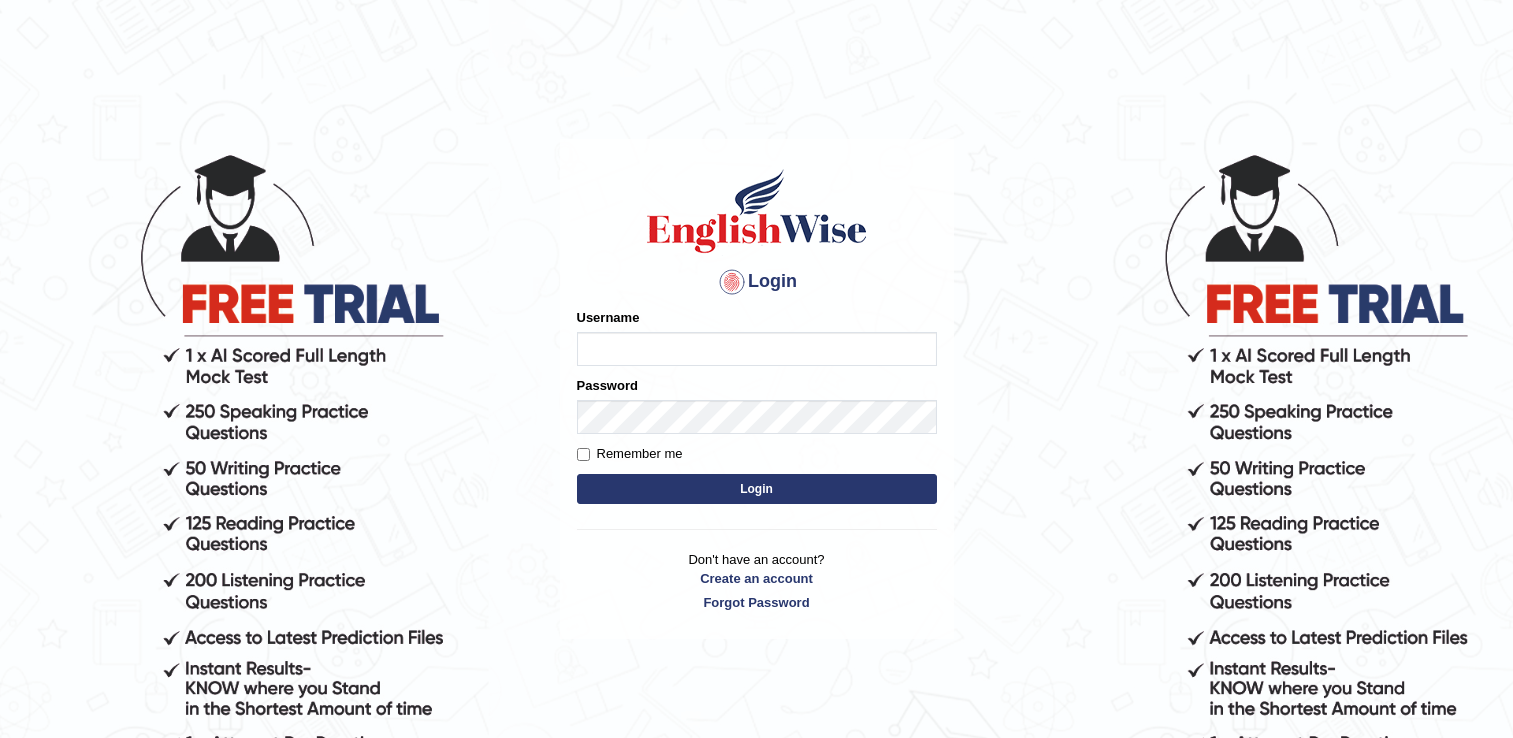scroll, scrollTop: 0, scrollLeft: 0, axis: both 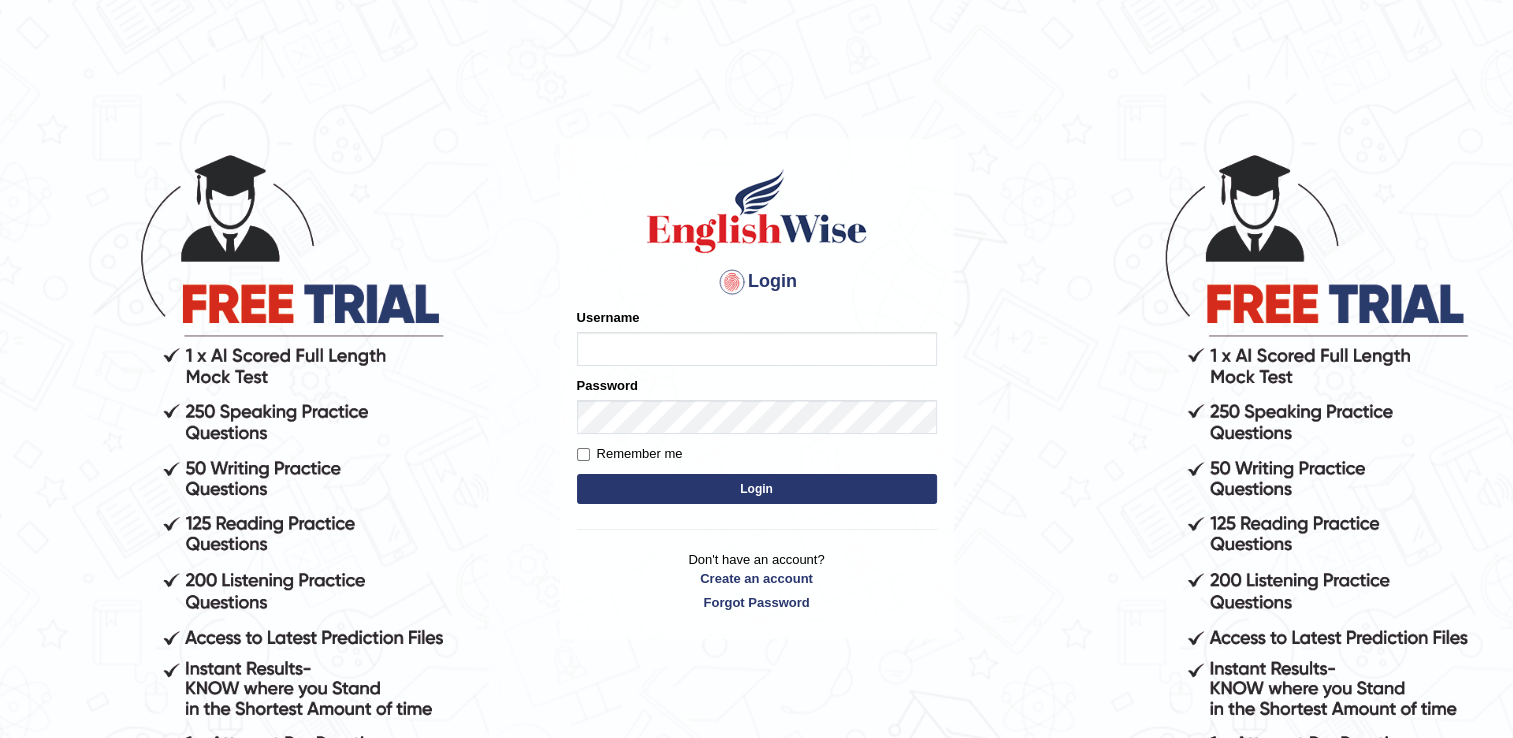 type on "naswar" 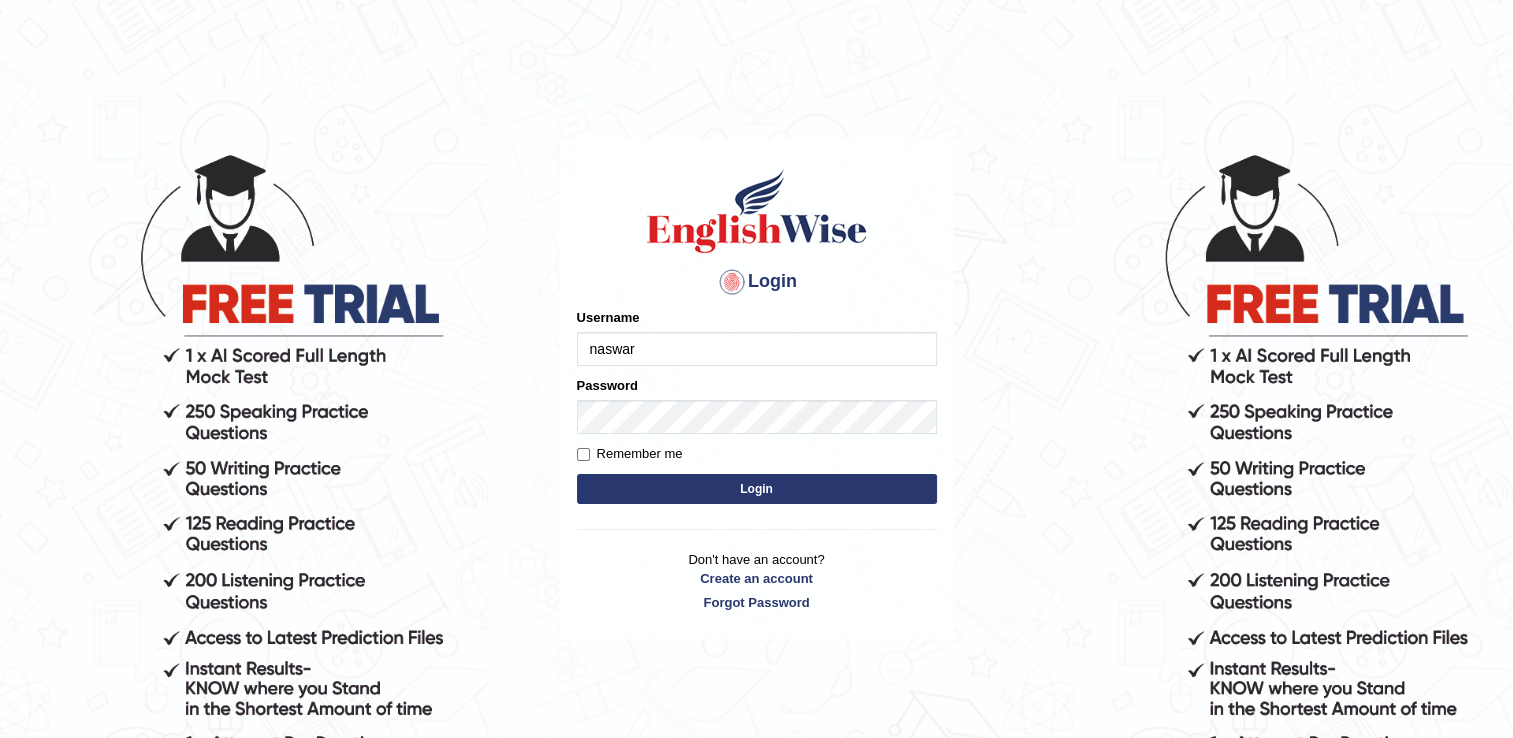 click on "Login" at bounding box center (757, 489) 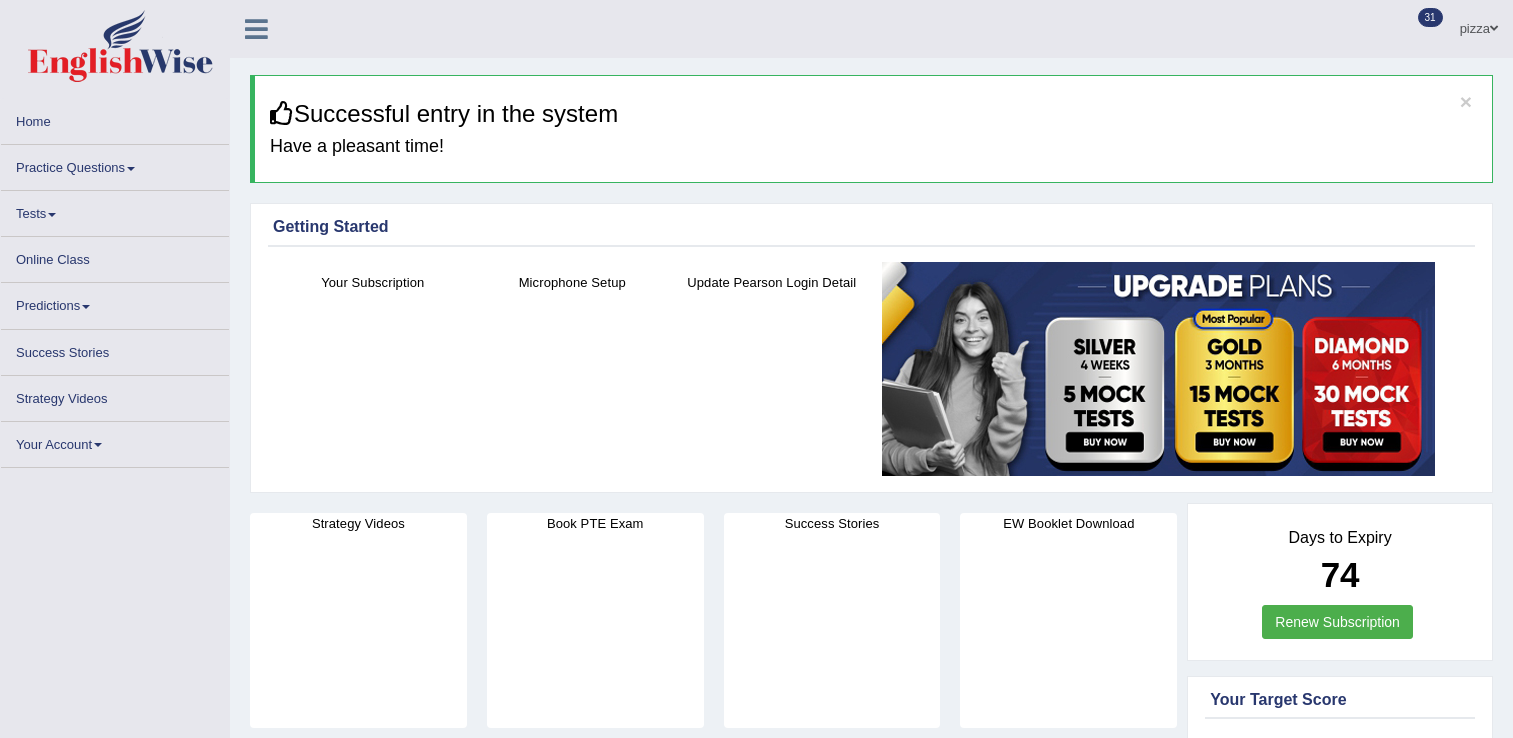 scroll, scrollTop: 0, scrollLeft: 0, axis: both 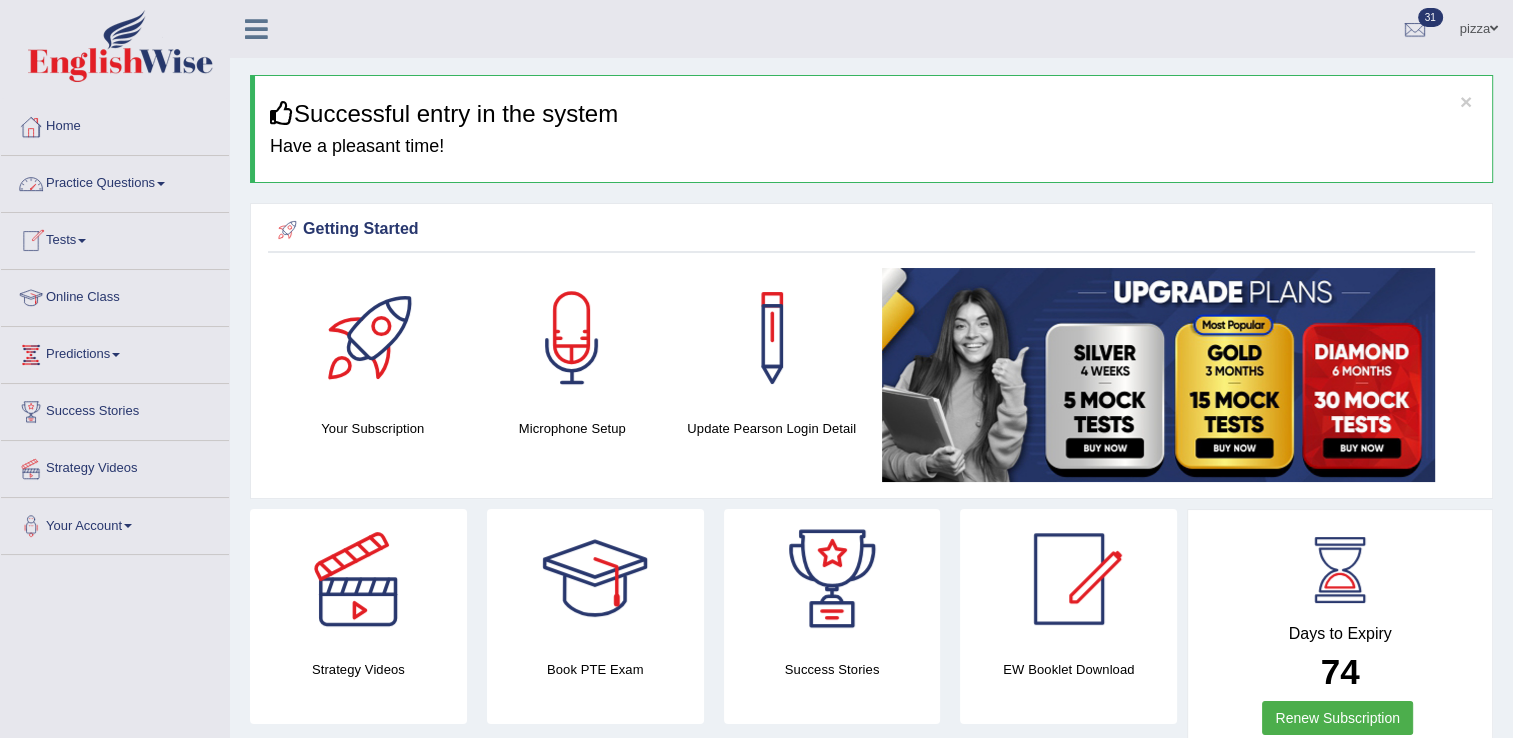 click on "Tests" at bounding box center (115, 238) 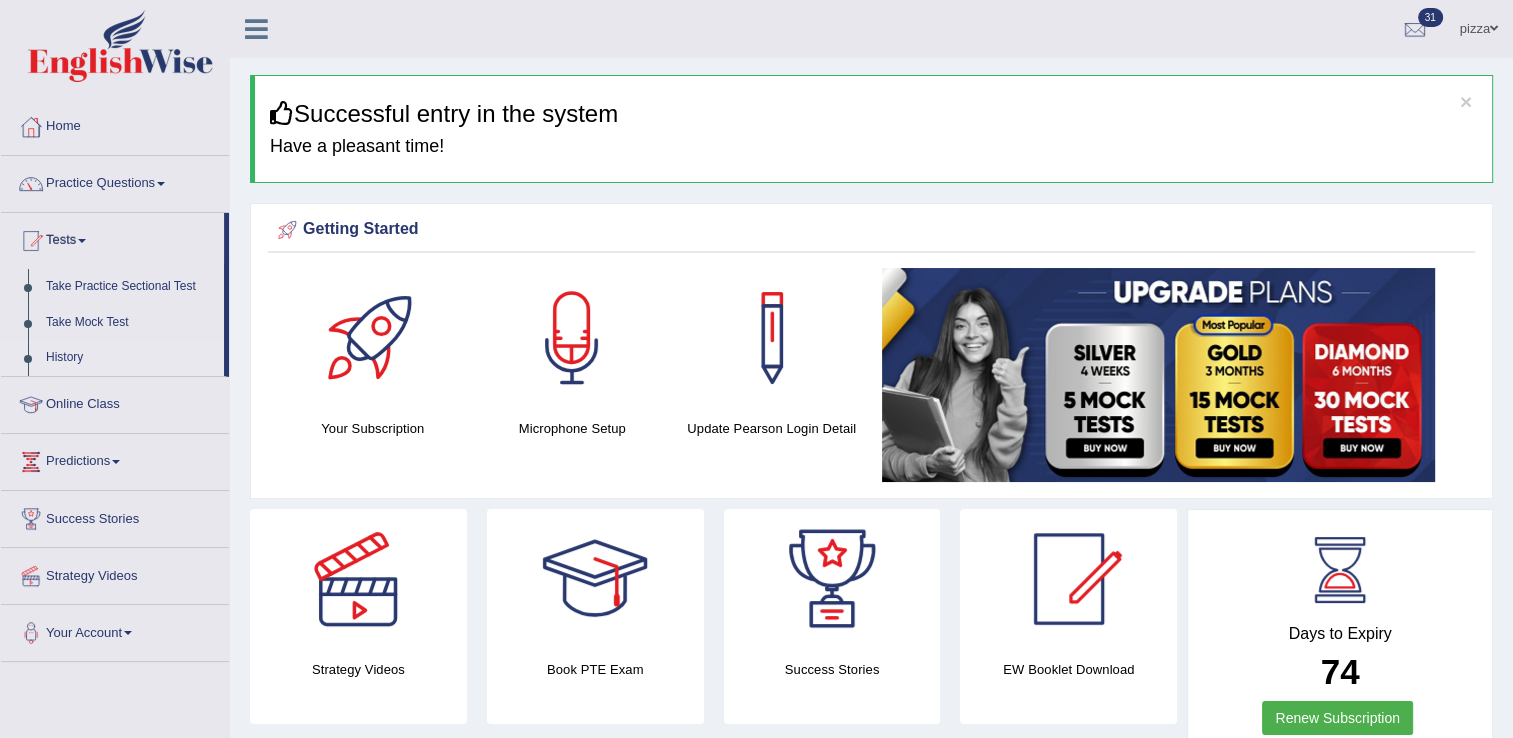 click on "History" at bounding box center (130, 358) 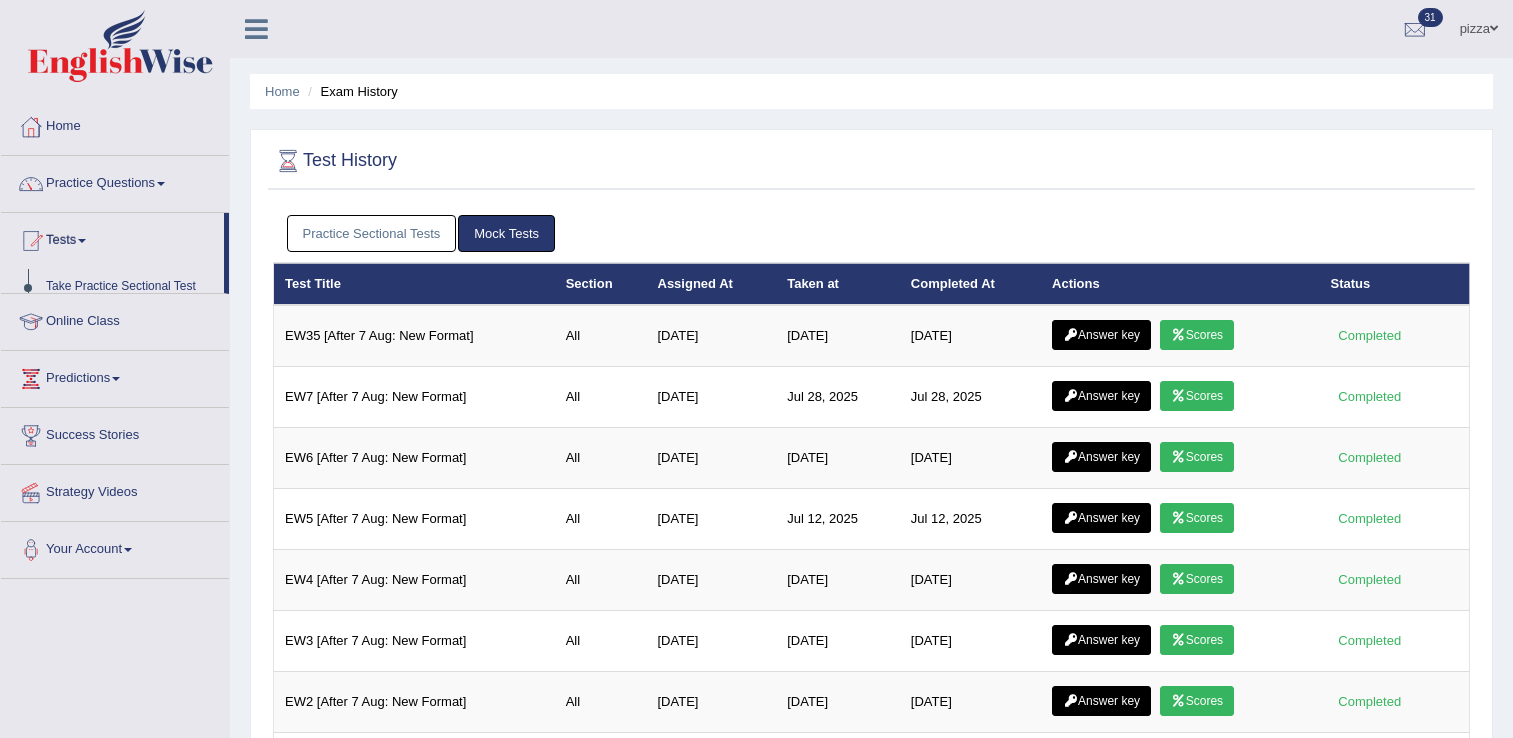 scroll, scrollTop: 0, scrollLeft: 0, axis: both 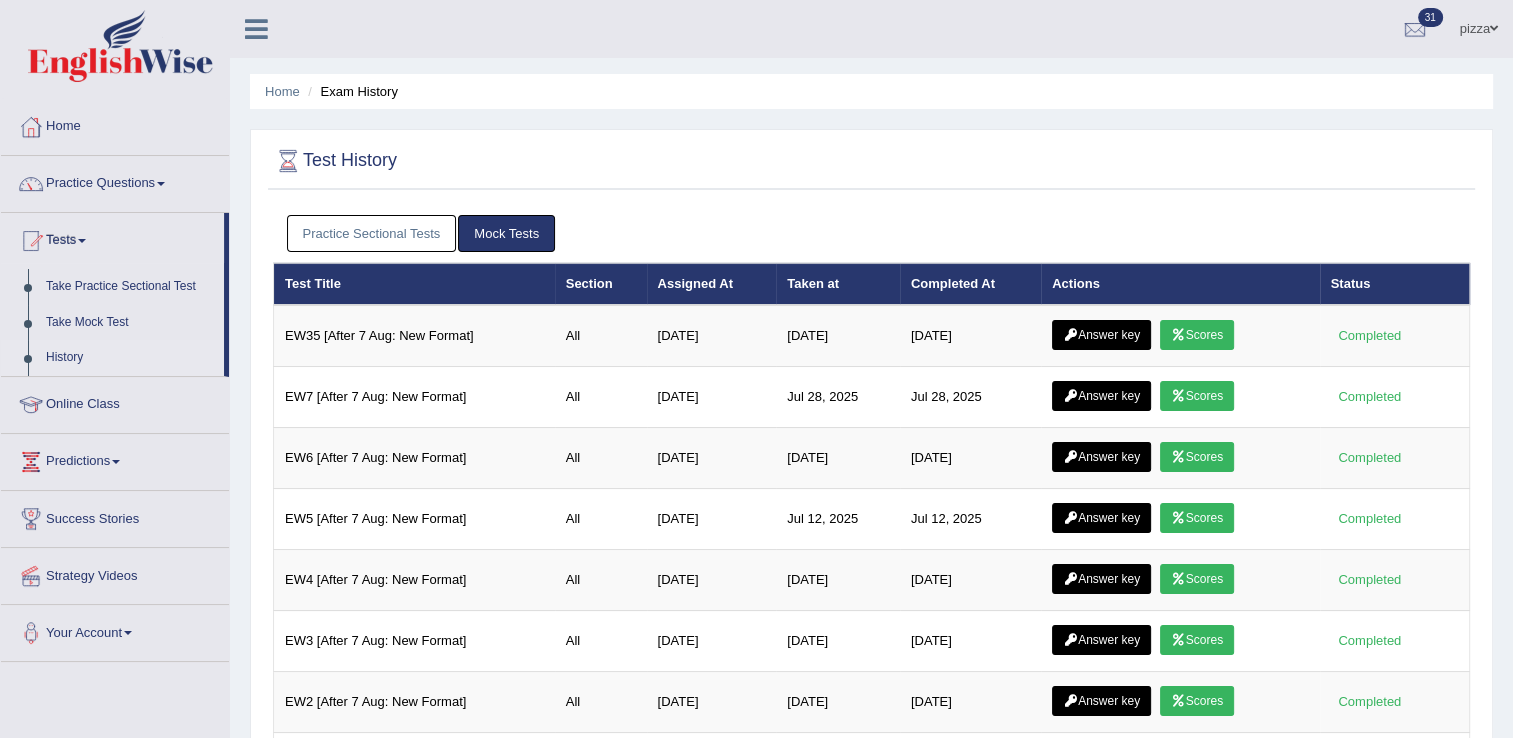 click on "Practice Sectional Tests" at bounding box center (372, 233) 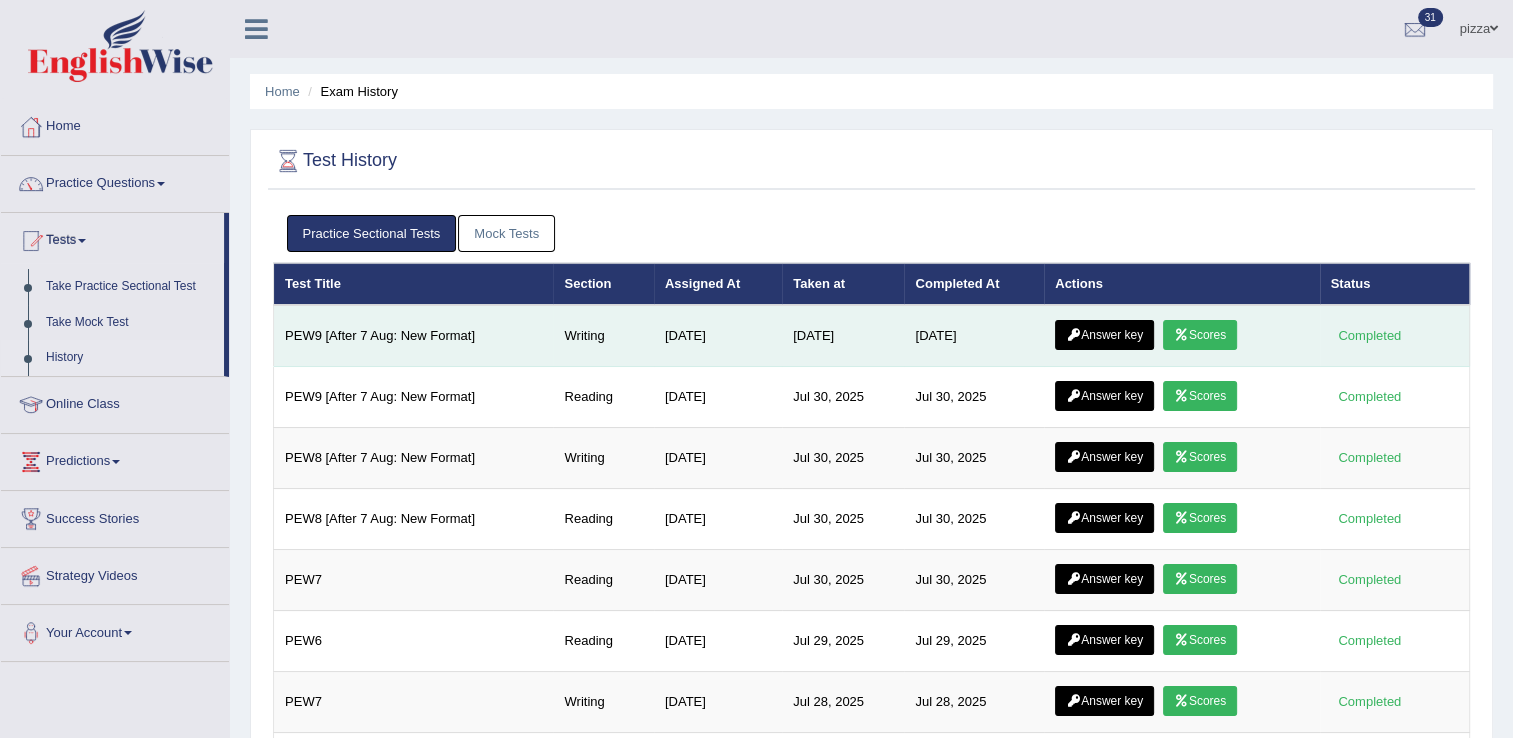 click on "Scores" at bounding box center (1200, 335) 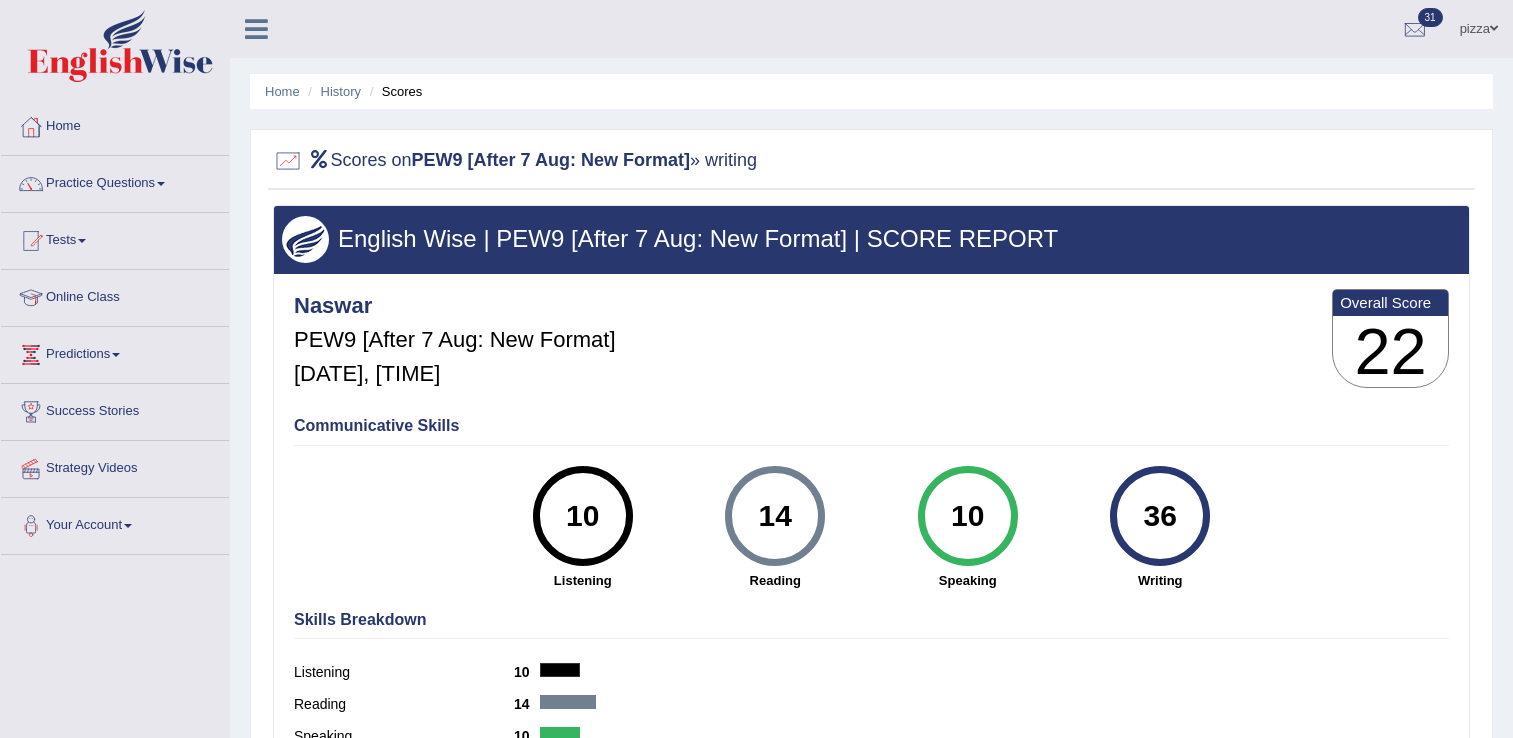 scroll, scrollTop: 0, scrollLeft: 0, axis: both 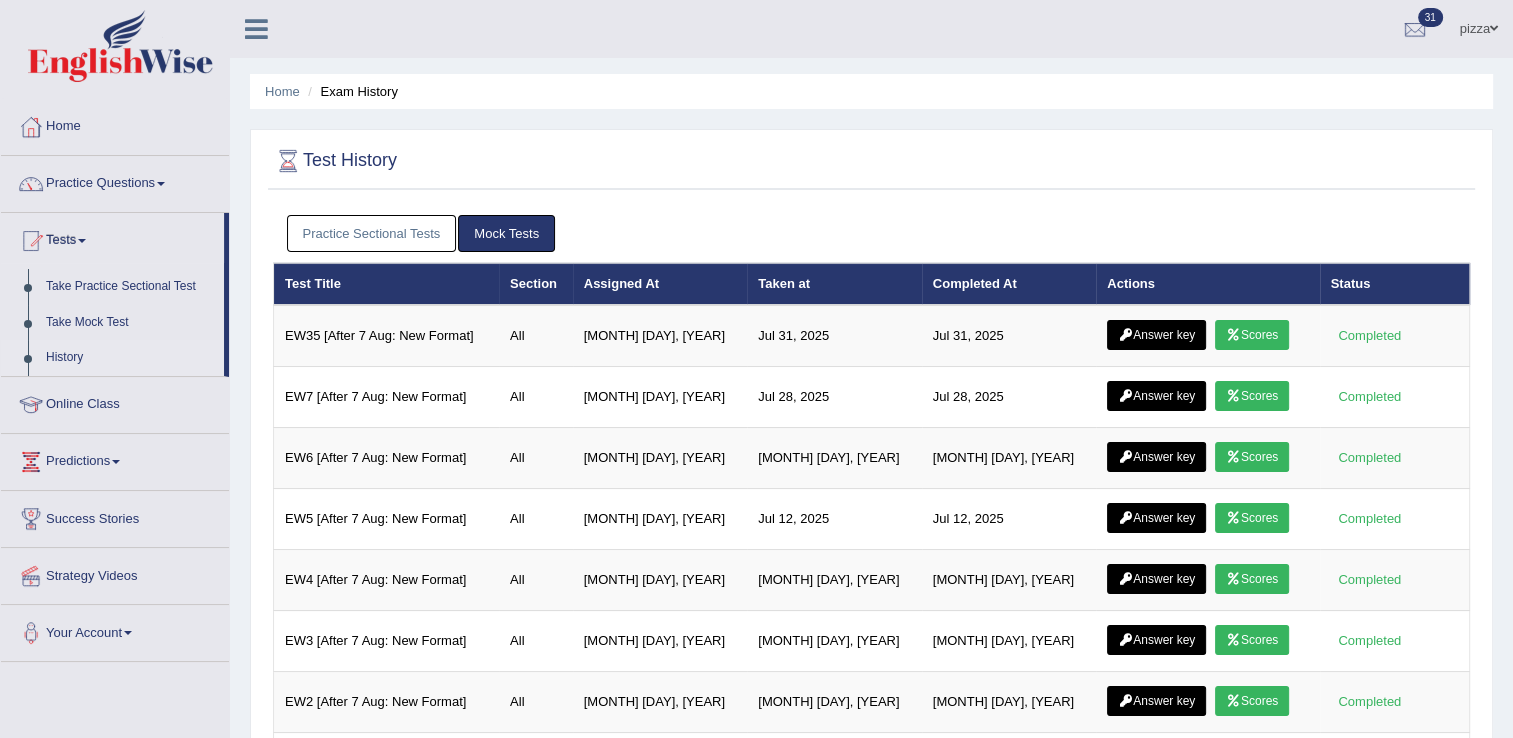 click on "Practice Sectional Tests" at bounding box center (372, 233) 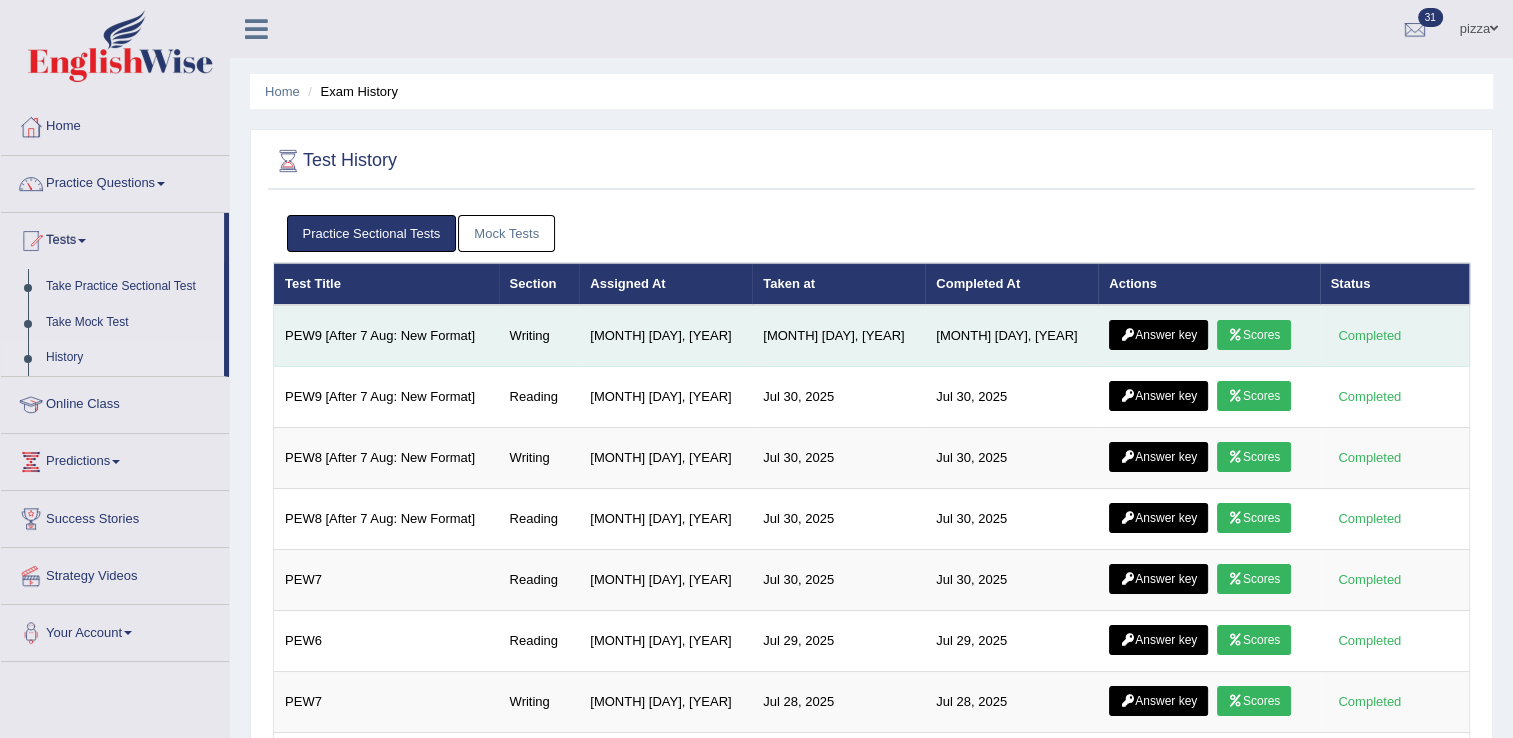 click on "Answer key" at bounding box center (1158, 335) 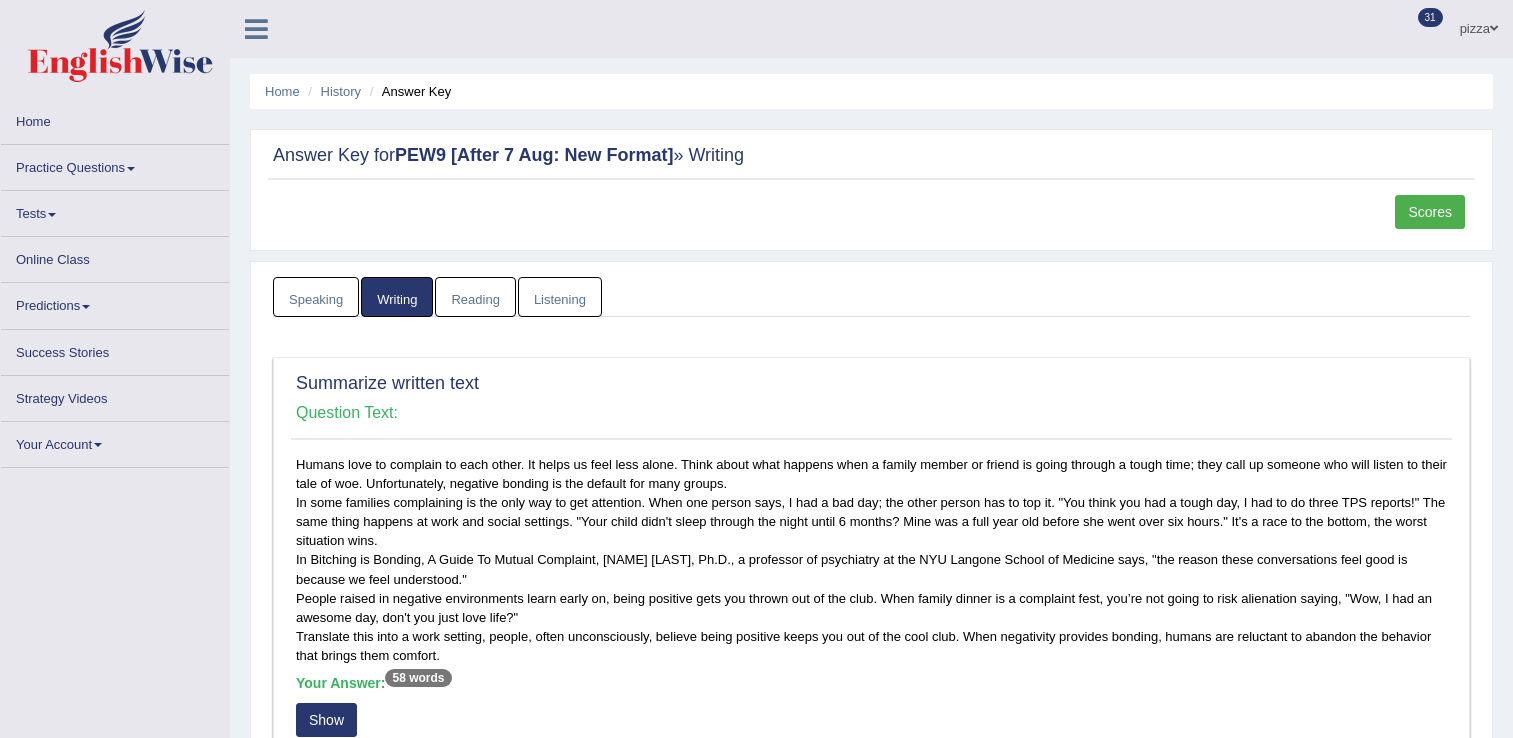 scroll, scrollTop: 0, scrollLeft: 0, axis: both 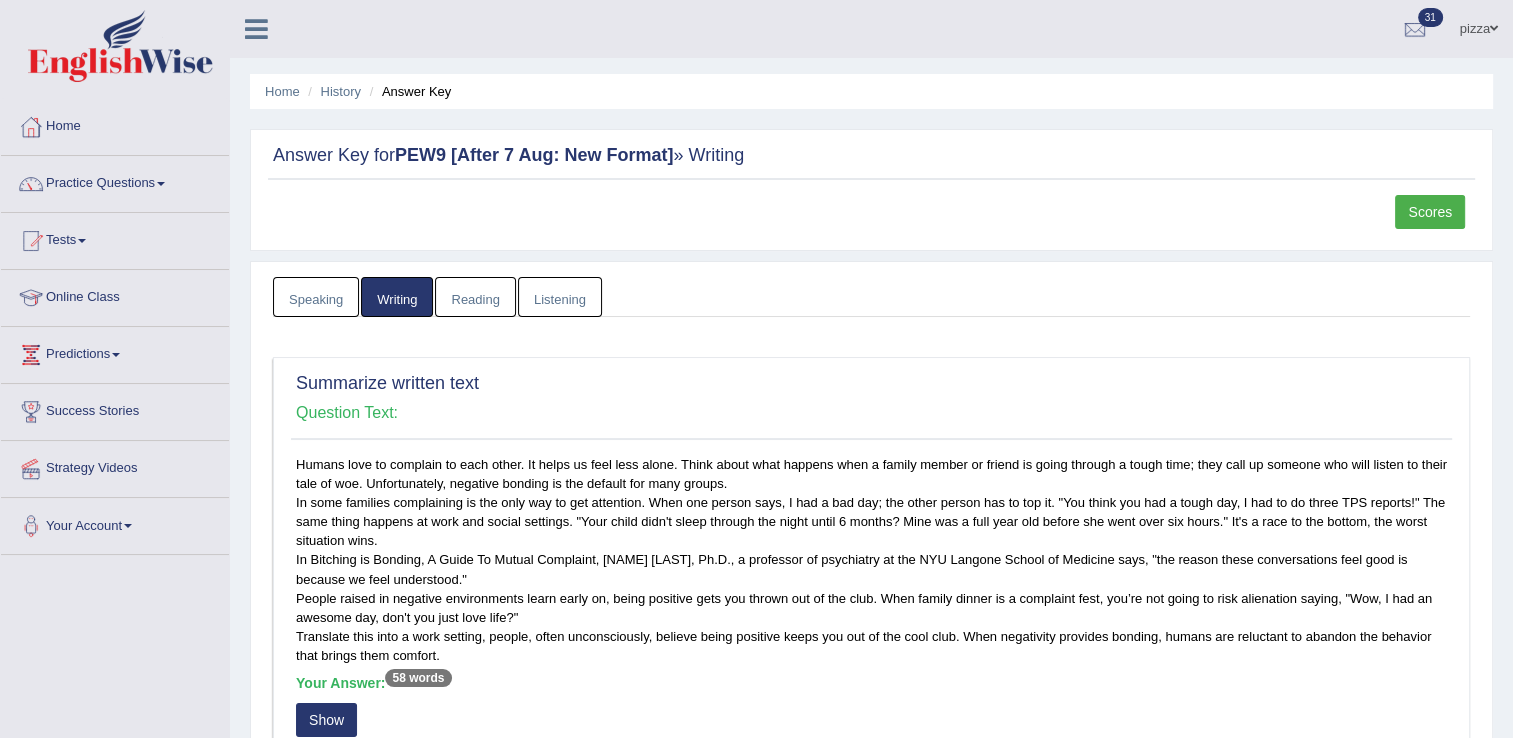 click on "Humans love to complain to each other. It helps us feel less alone. Think about what happens when a family member or friend is going through a tough time; they call up someone who will listen to their tale of woe. Unfortunately, negative bonding is the default for many groups. In some families complaining is the only way to get attention. When one person says, I had a bad day; the other person has to top it. "You think you had a tough day, I had to do three TPS reports!" The same thing happens at work and social settings. "Your child didn't sleep through the night until 6 months? Mine was a full year old before she went over six hours." It's a race to the bottom, the worst situation wins. In Bitching is Bonding, A Guide To Mutual Complaint, [NAME] [LAST], Ph.D., a professor of psychiatry at the NYU Langone School of Medicine says, "the reason these conversations feel good is because we feel understood." Your Answer: 58 words Show A.I. Scores:
3  / 4 1 0" at bounding box center [871, 684] 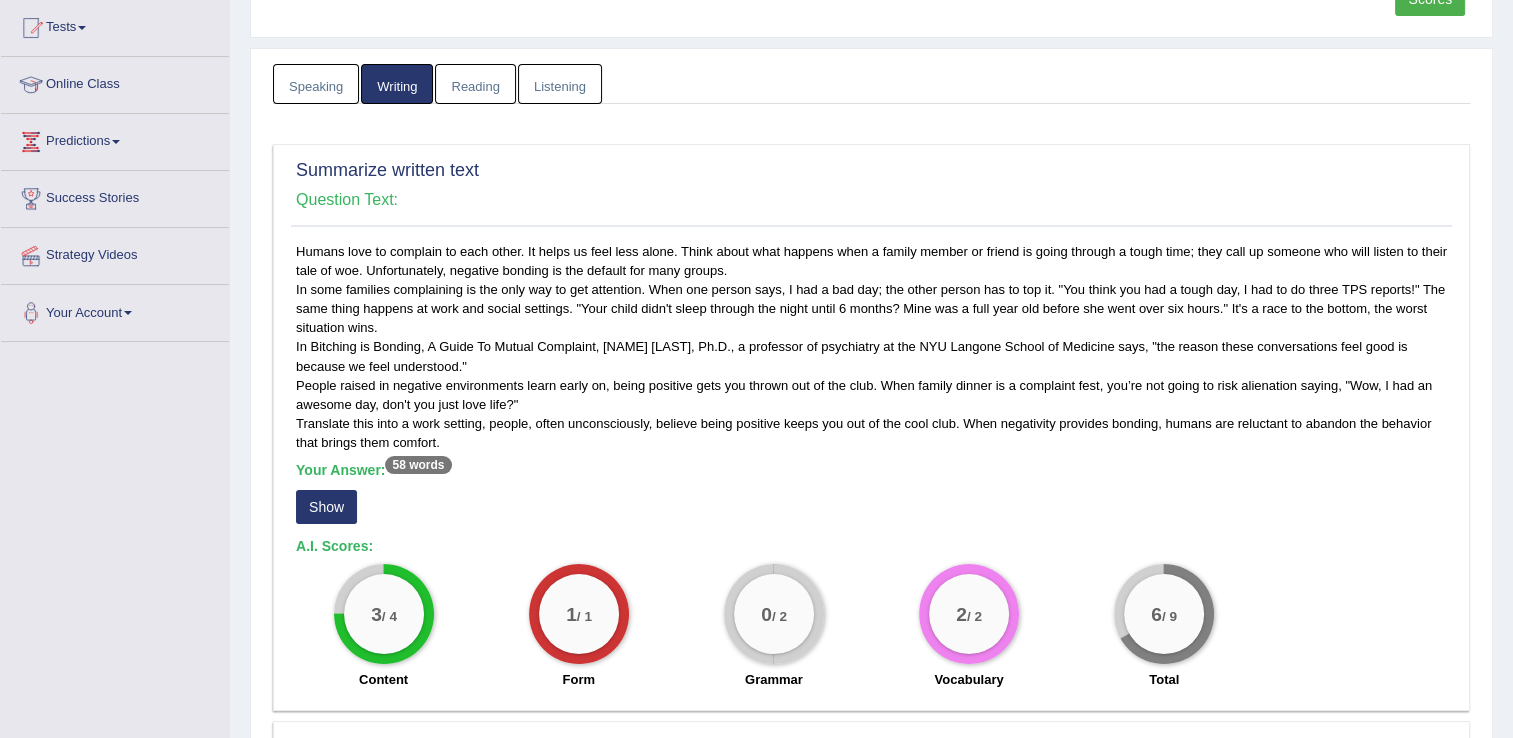 scroll, scrollTop: 266, scrollLeft: 0, axis: vertical 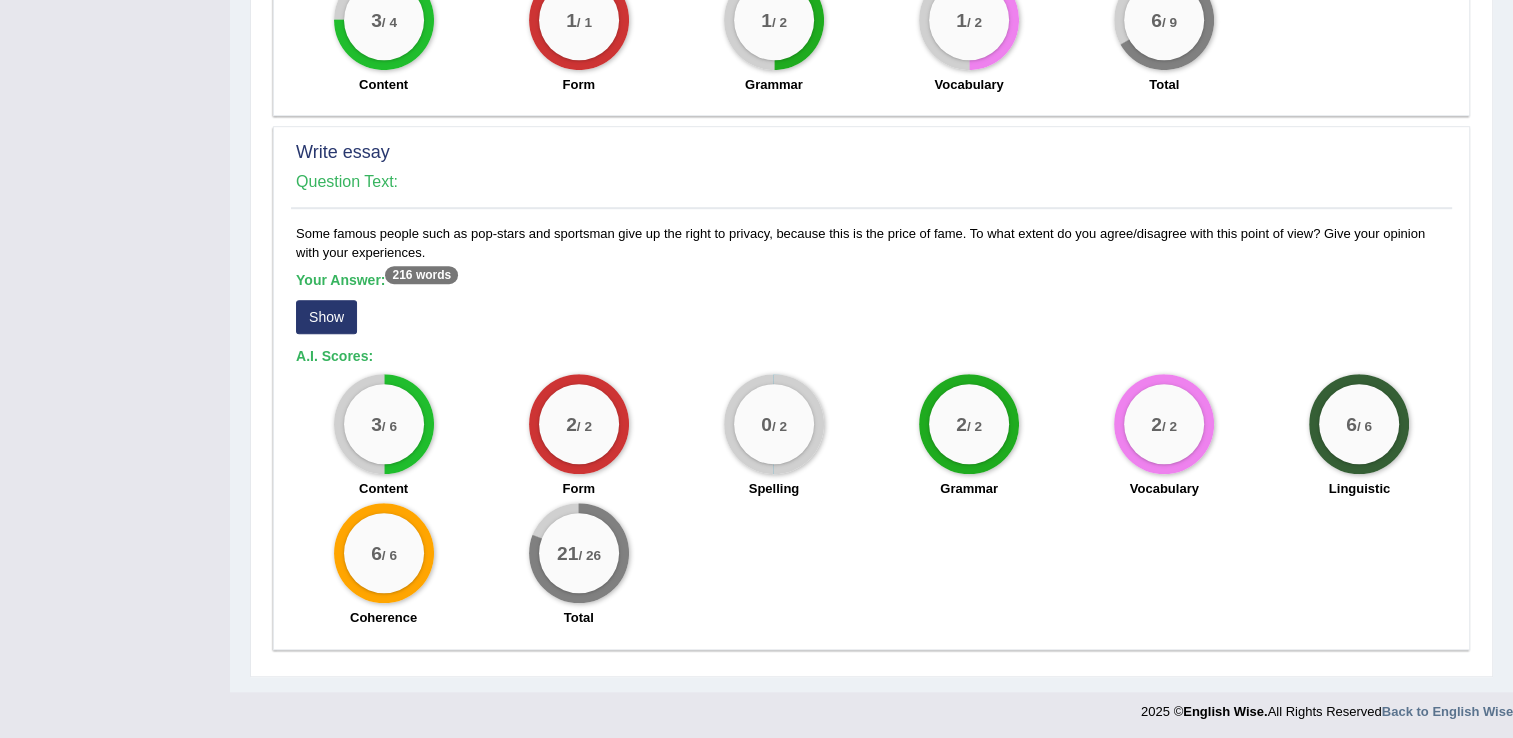 click on "Show" at bounding box center (326, 317) 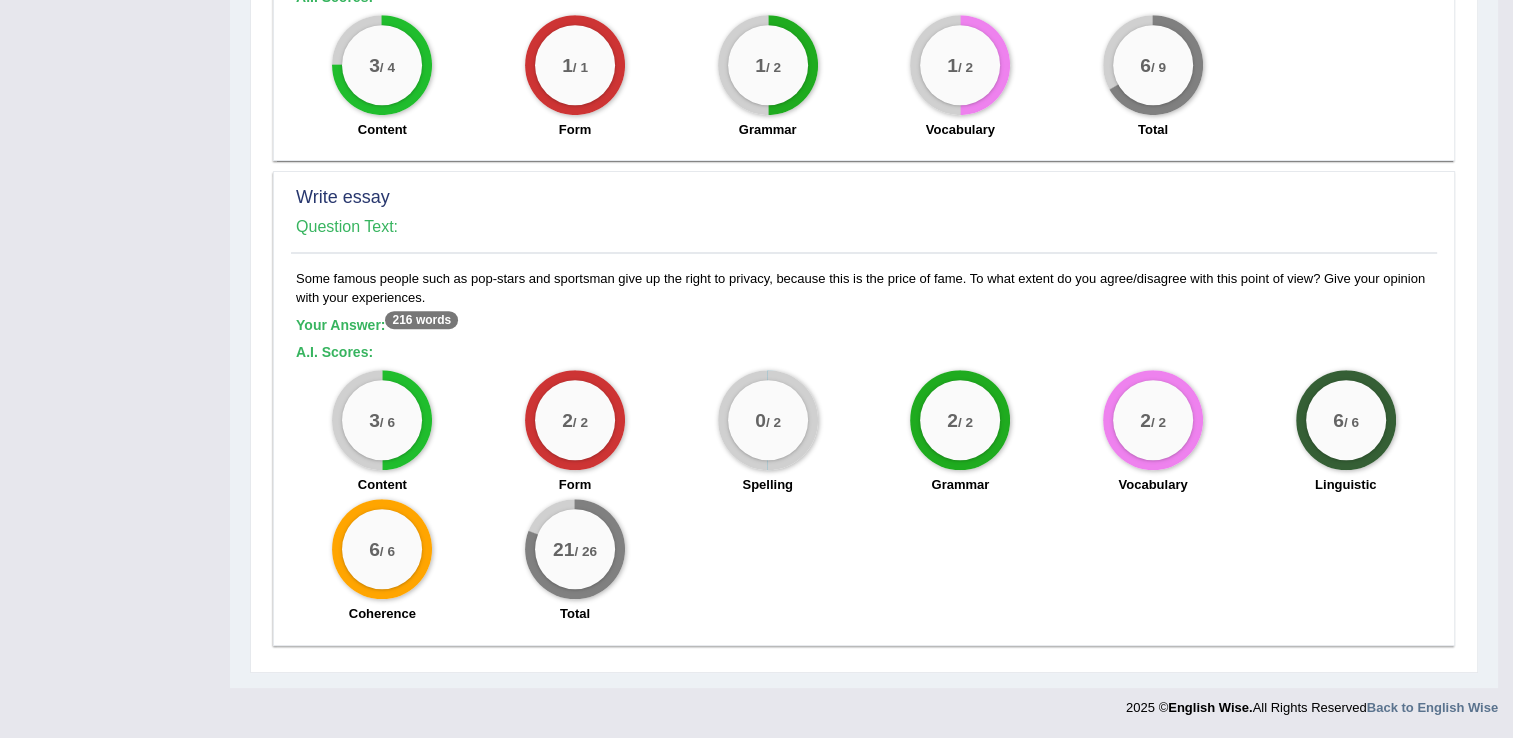 scroll, scrollTop: 1201, scrollLeft: 0, axis: vertical 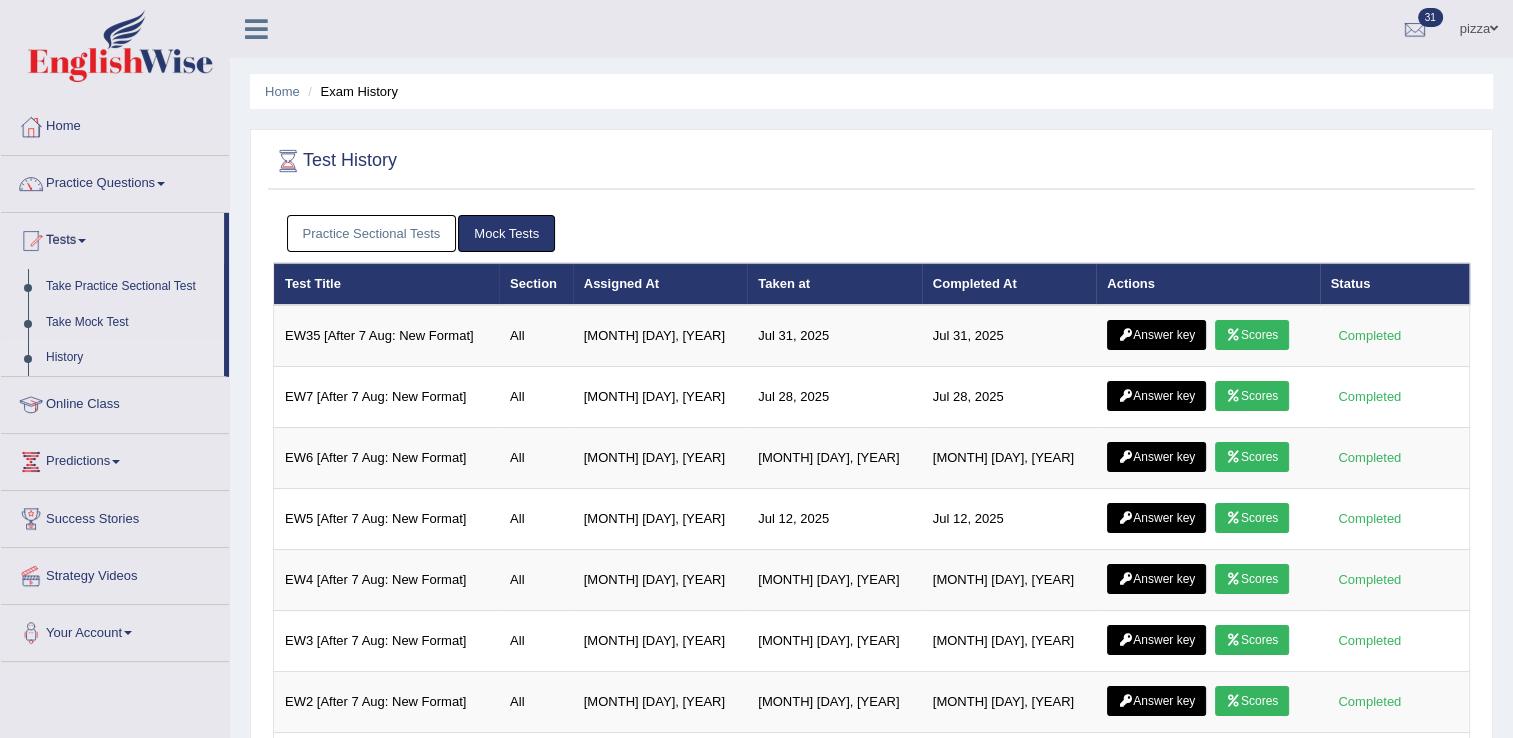 click on "Tests" at bounding box center [112, 238] 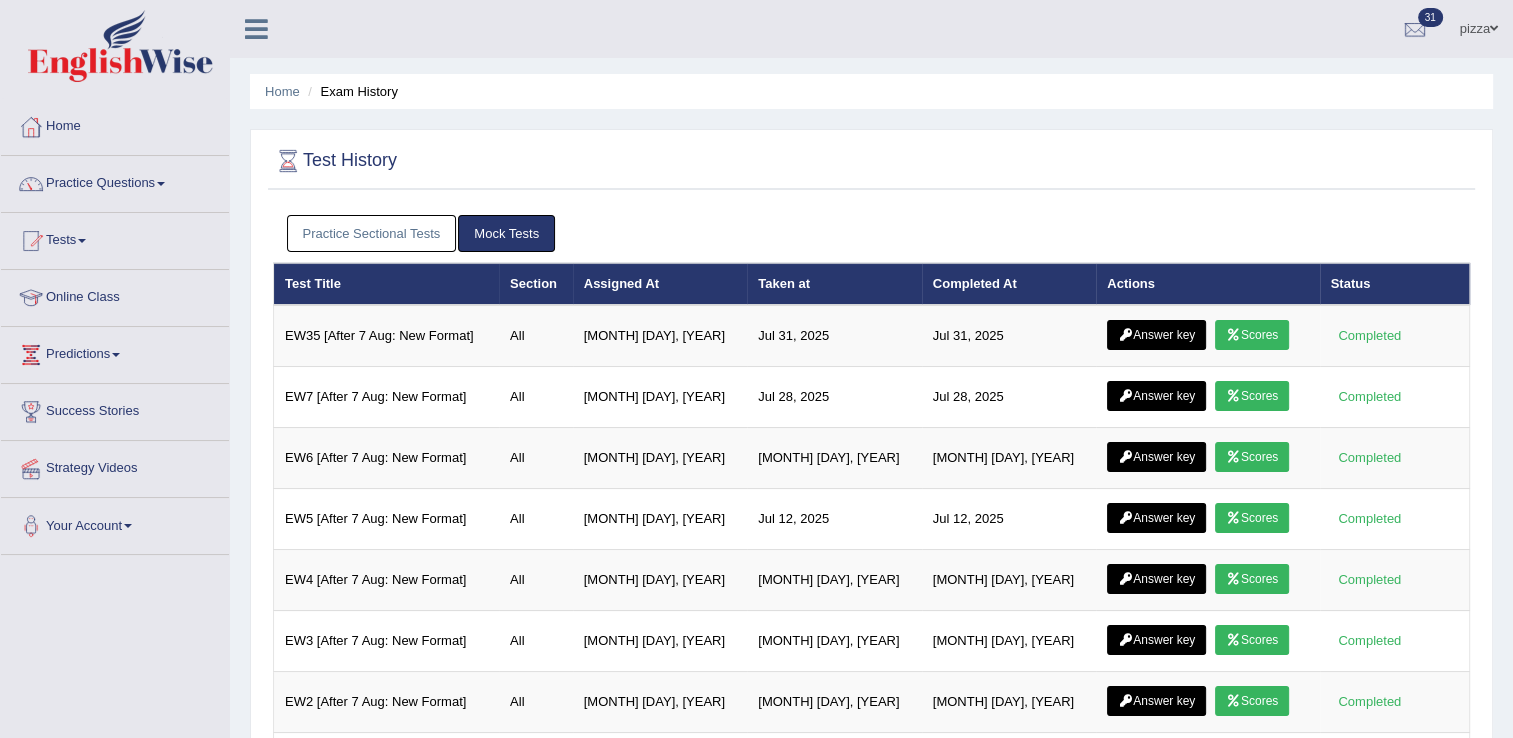 click on "Tests" at bounding box center (115, 238) 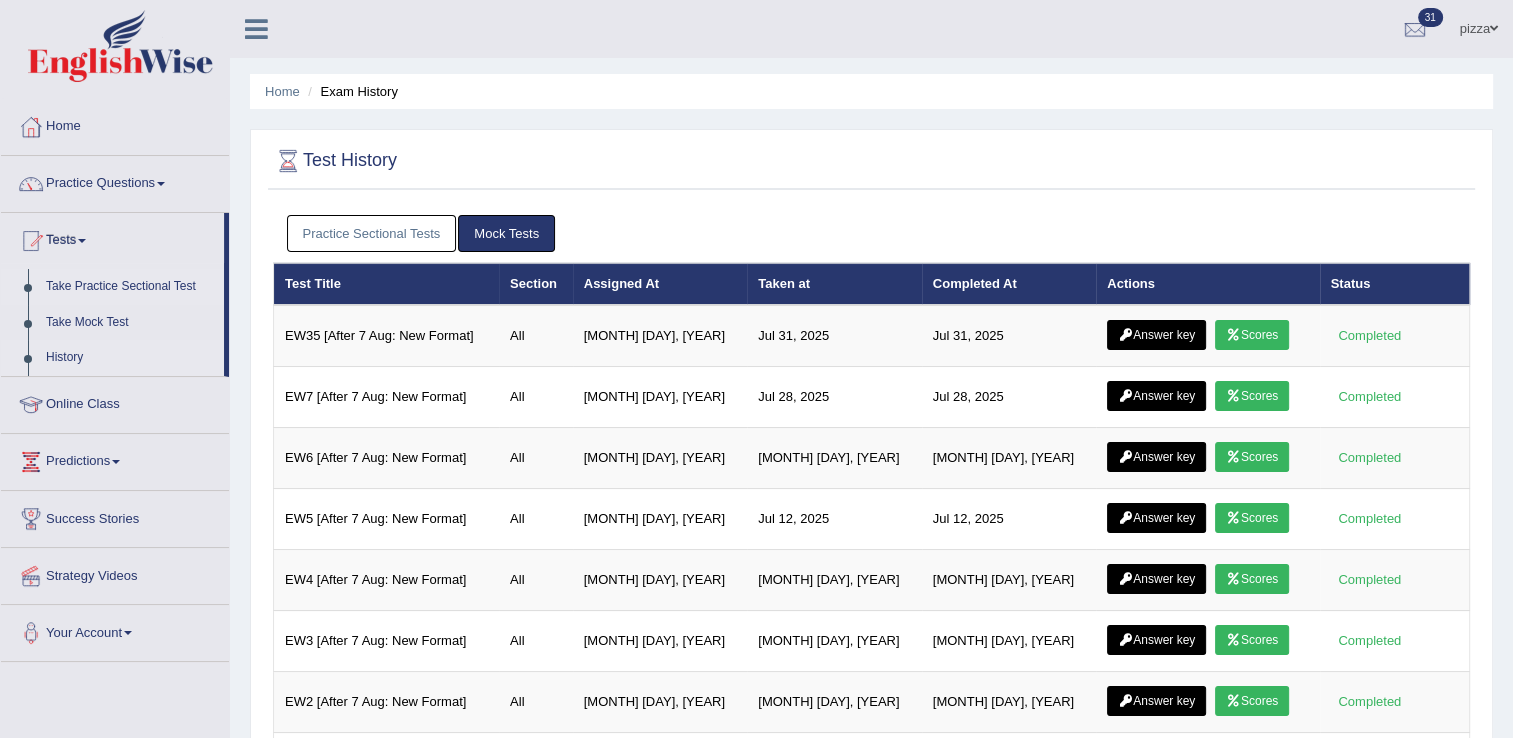 click on "Take Practice Sectional Test" at bounding box center [130, 287] 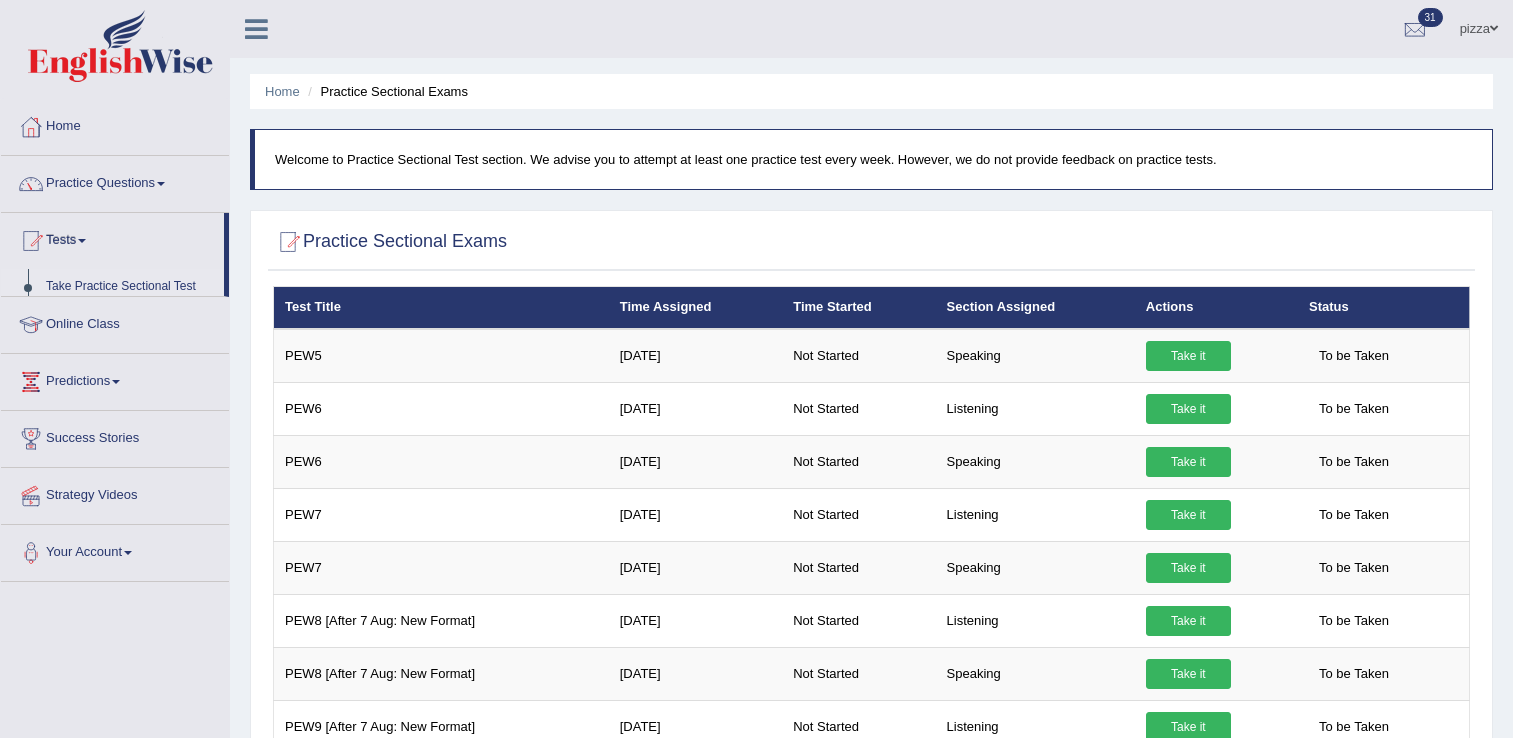 scroll, scrollTop: 0, scrollLeft: 0, axis: both 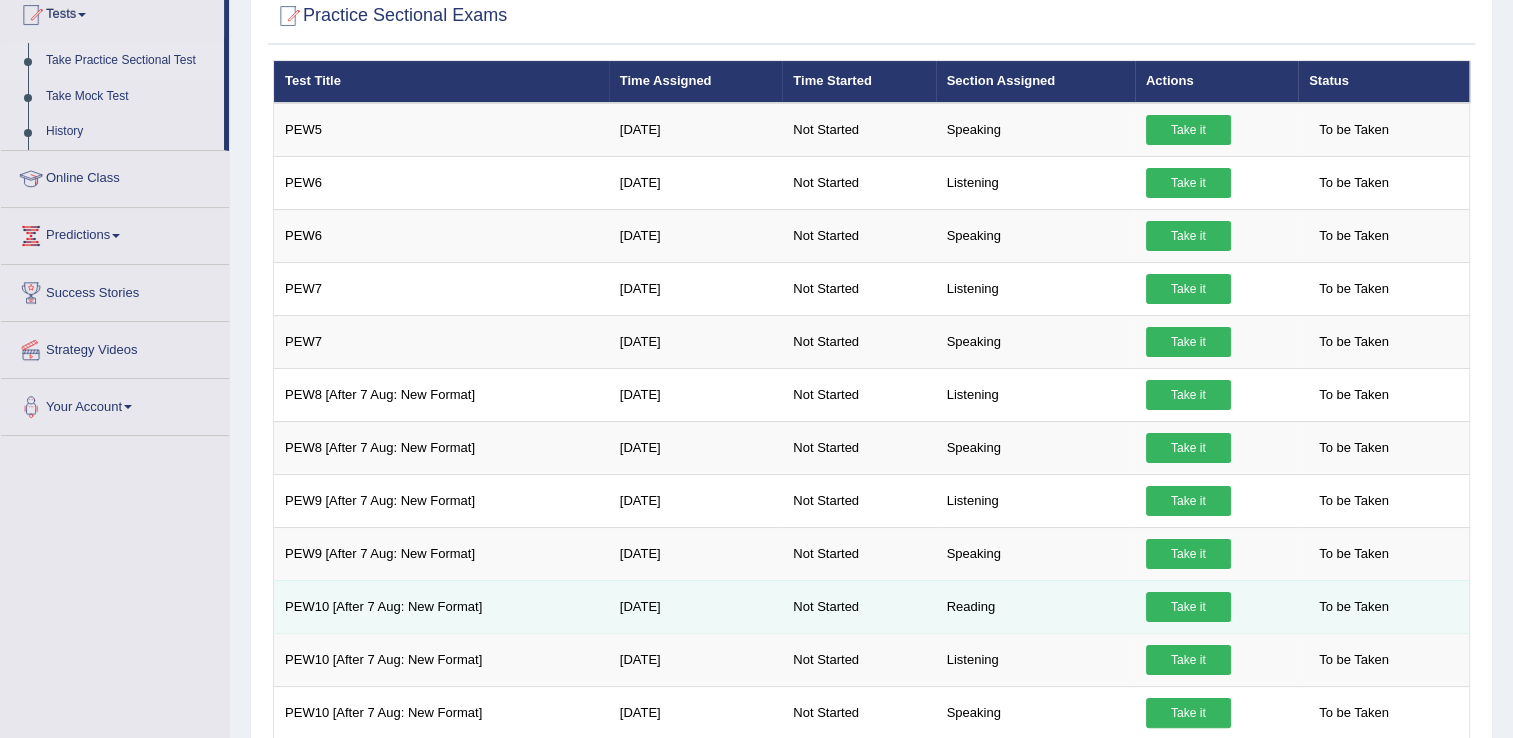 click on "Take it" at bounding box center (1188, 607) 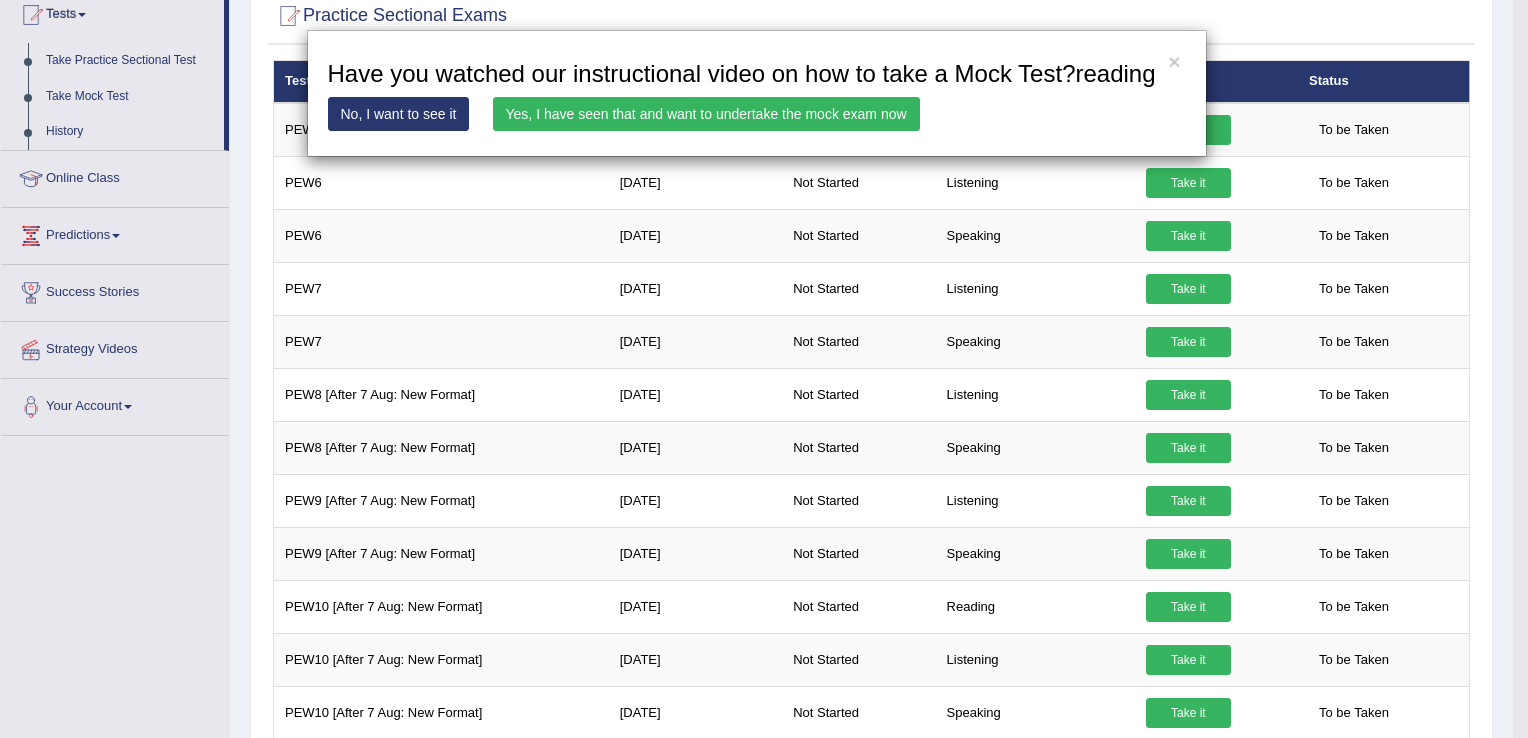 click on "Yes, I have seen that and want to undertake the mock exam now" at bounding box center [706, 114] 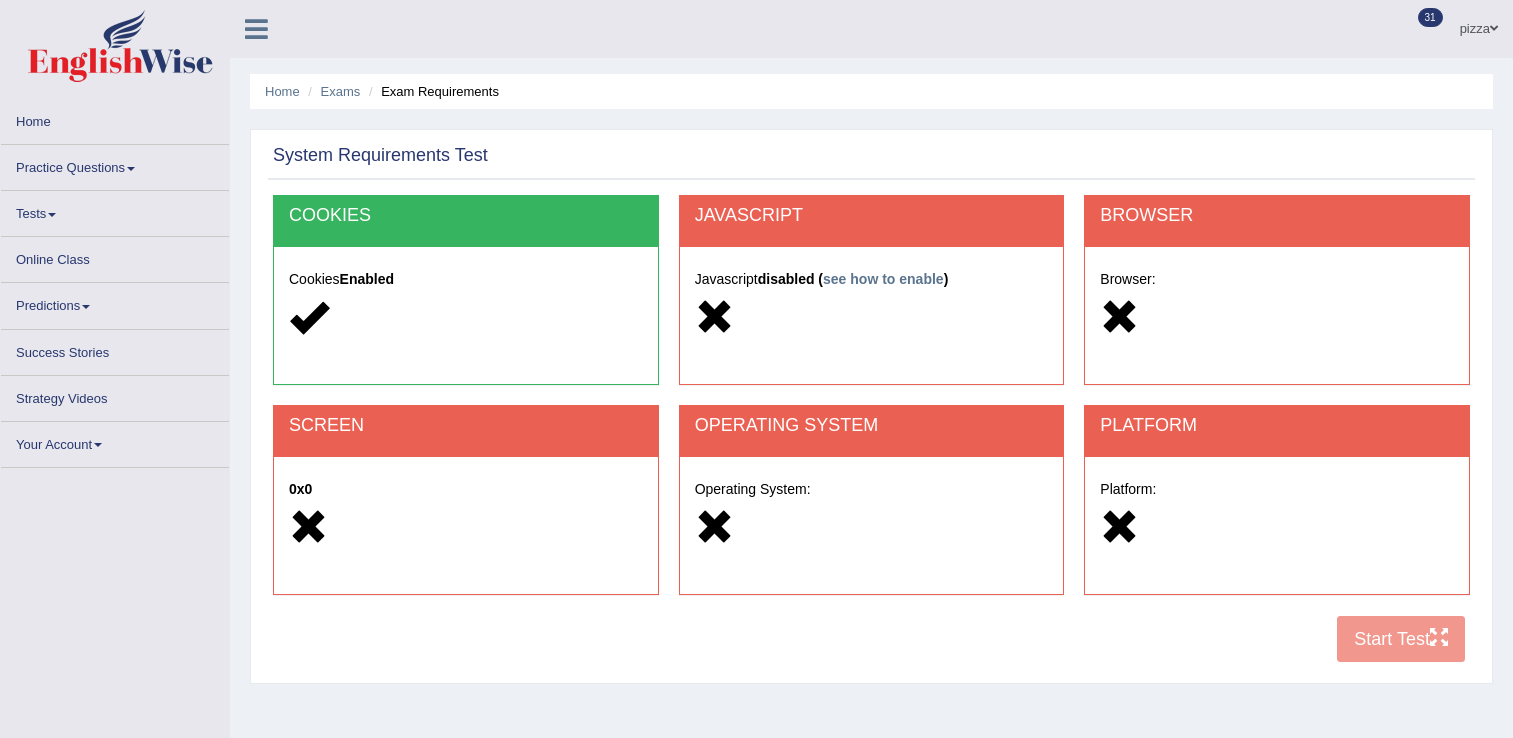 scroll, scrollTop: 0, scrollLeft: 0, axis: both 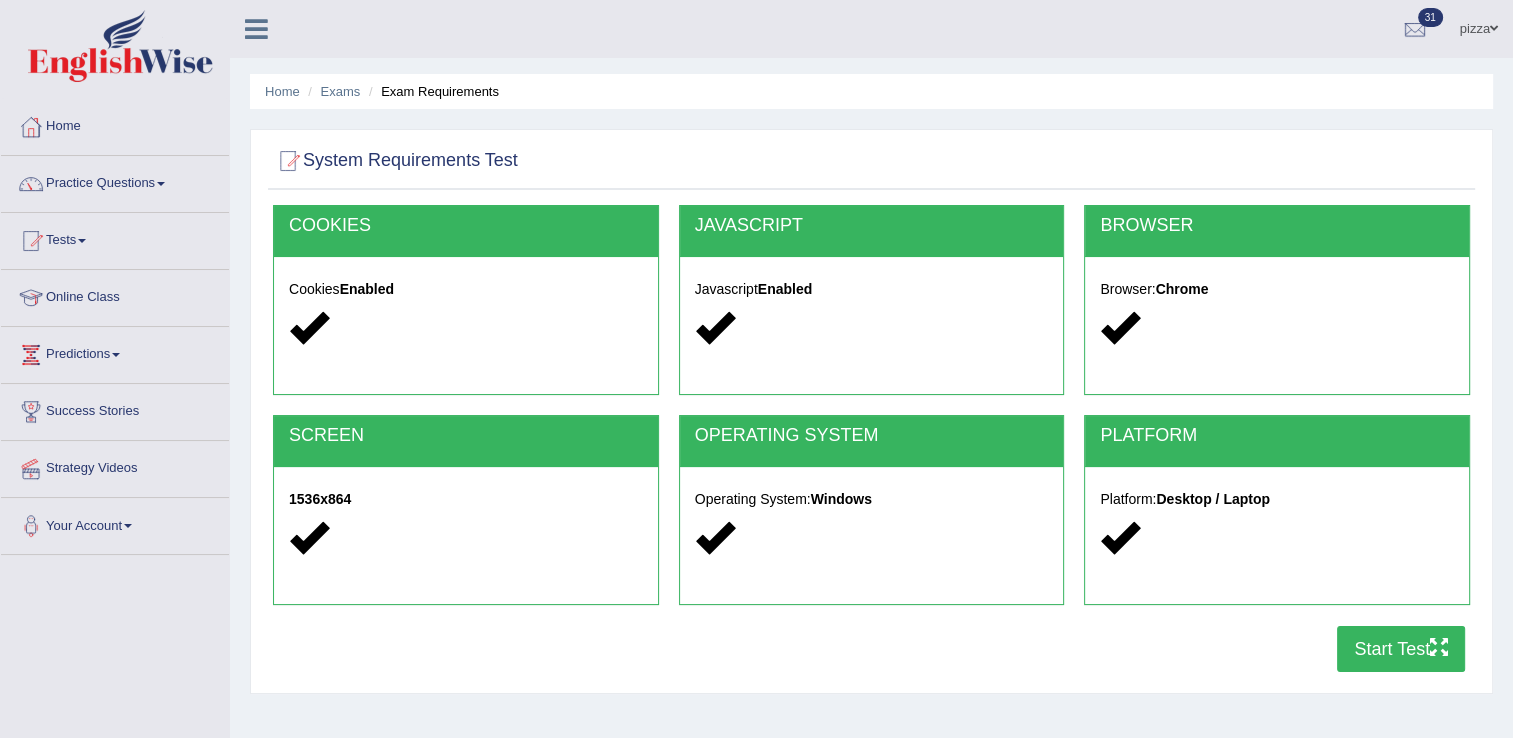 click on "Start Test" at bounding box center [1401, 649] 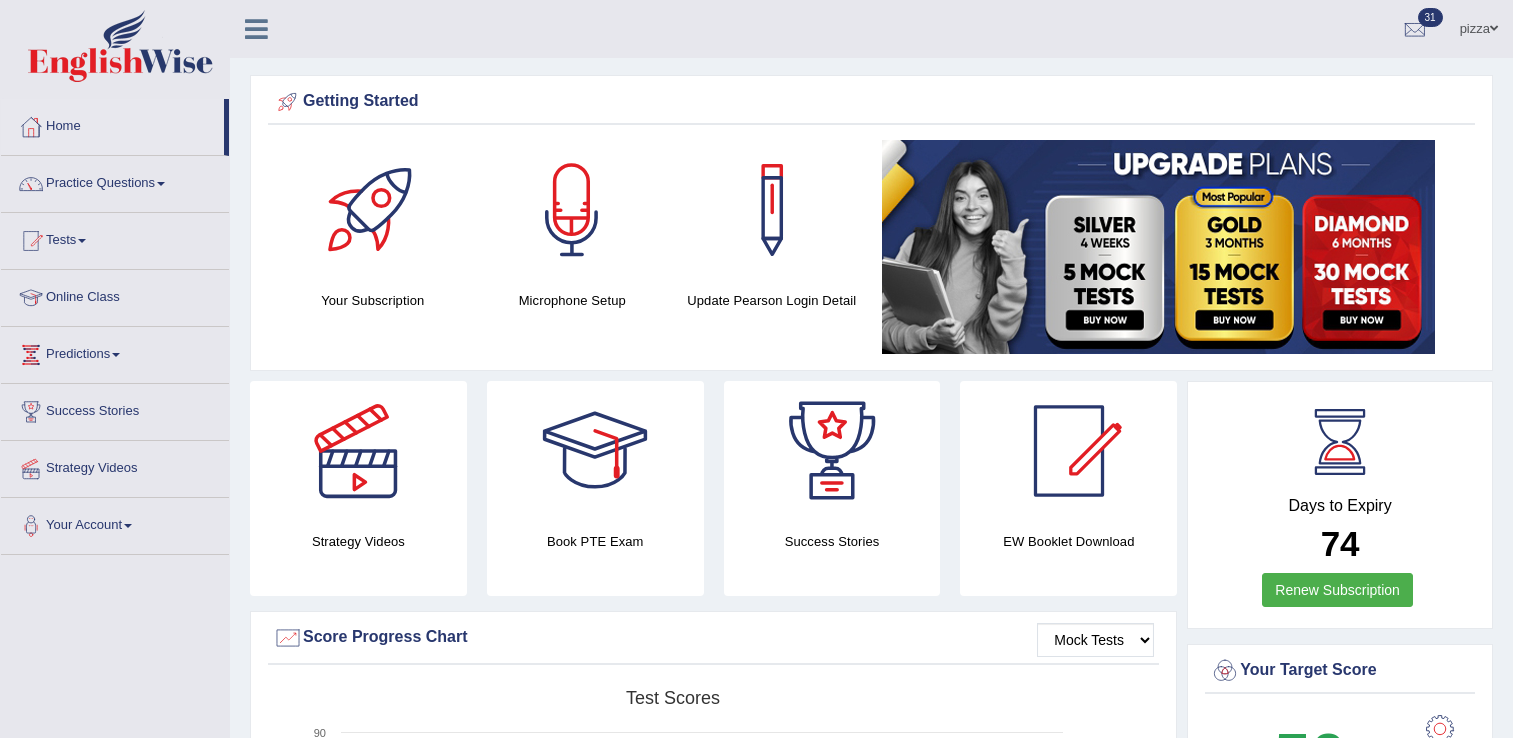 scroll, scrollTop: 0, scrollLeft: 0, axis: both 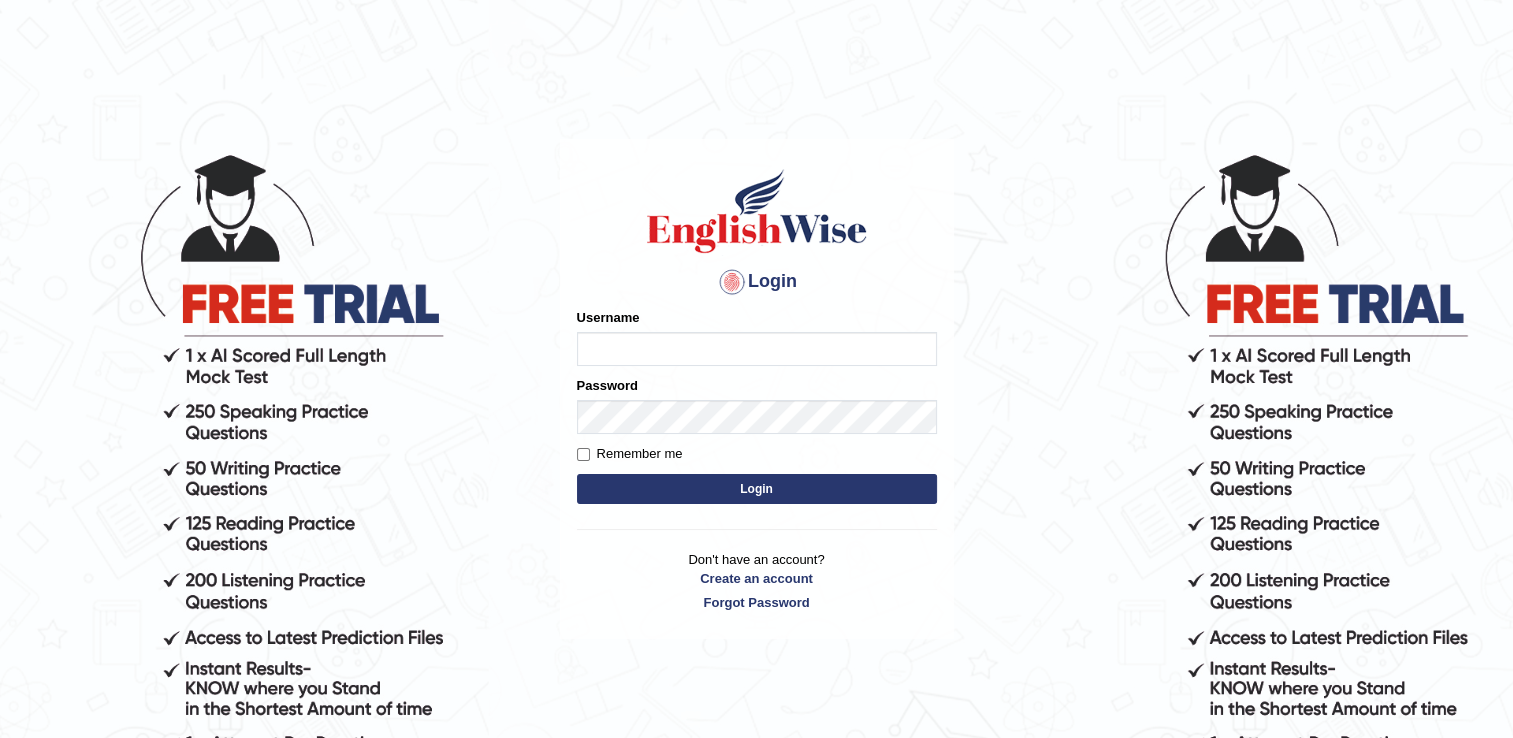 type on "naswar" 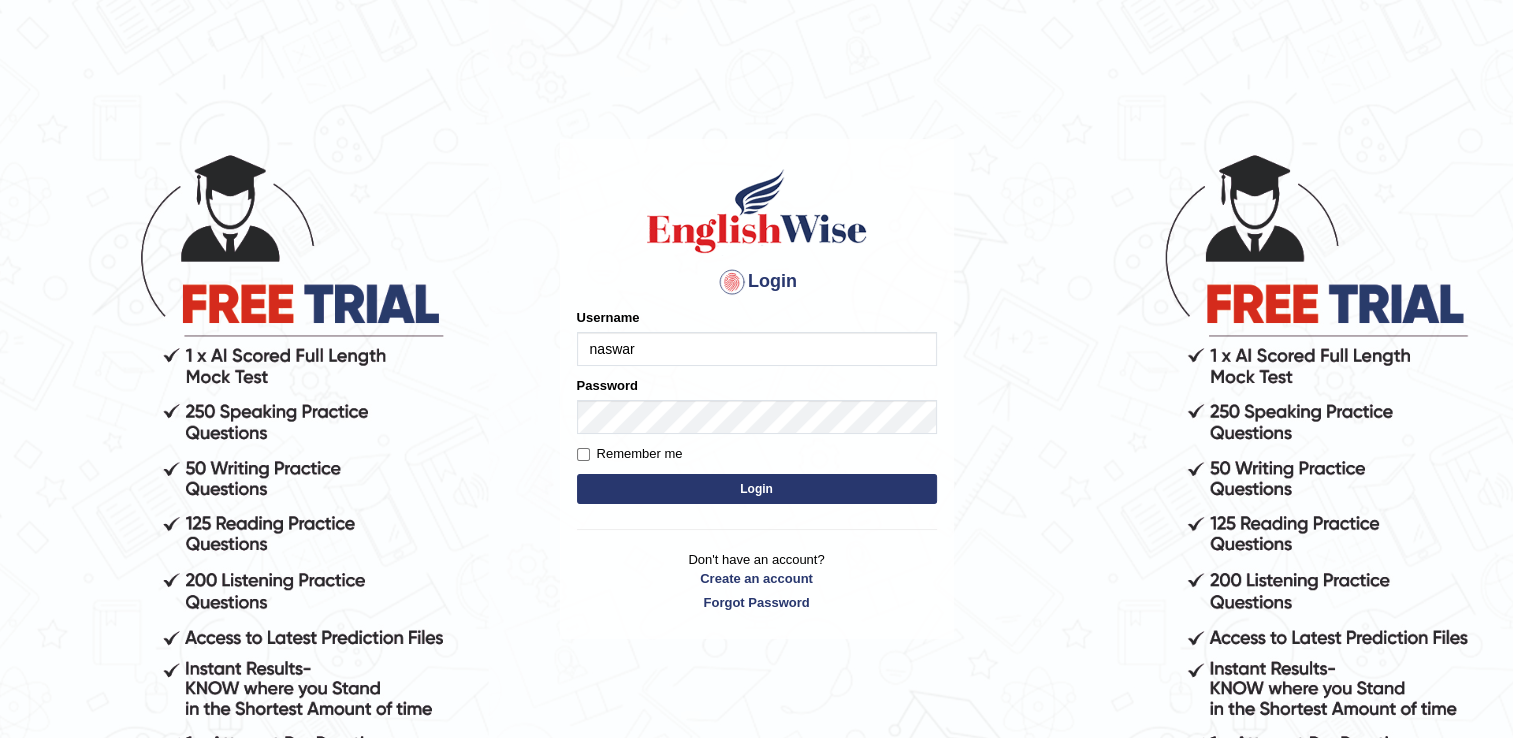 click on "Login" at bounding box center [757, 489] 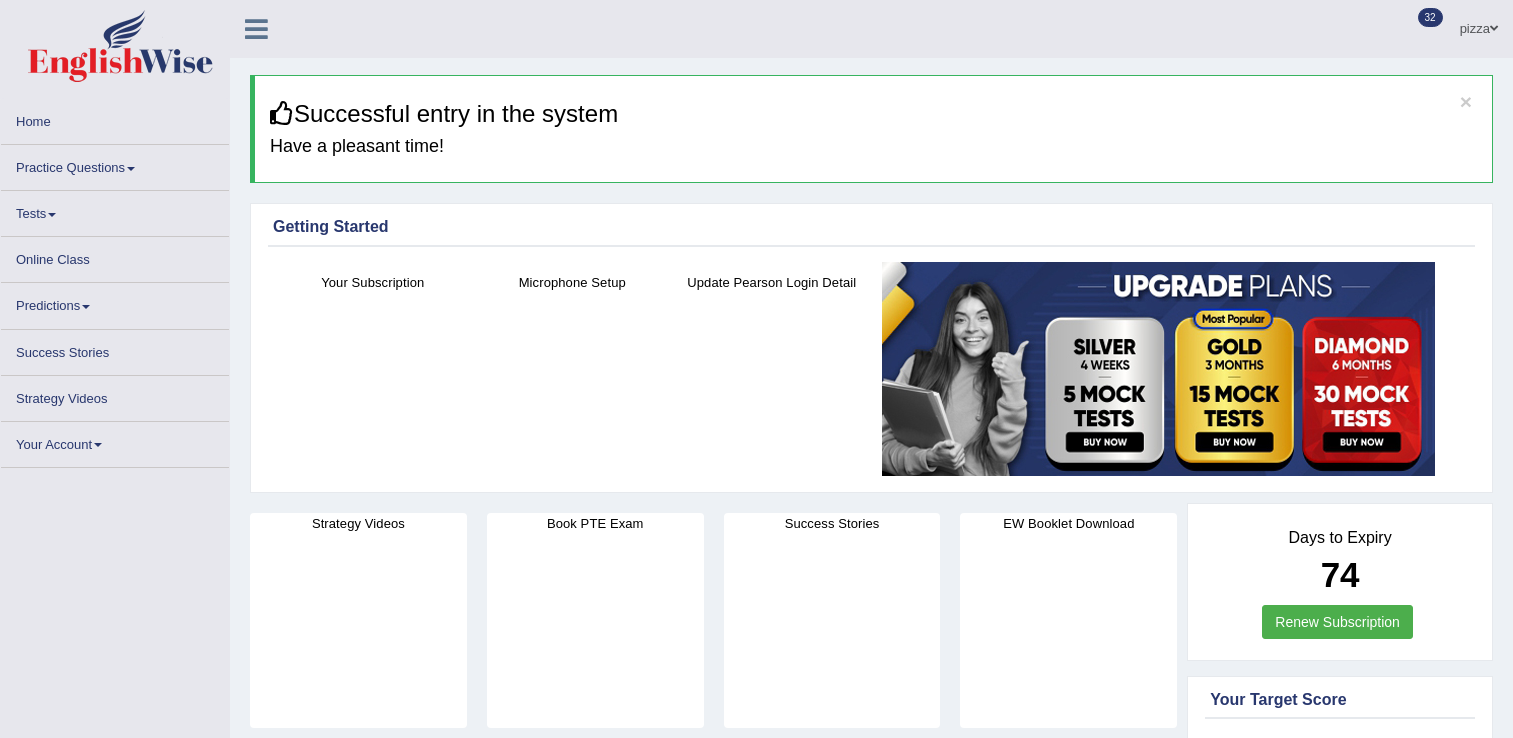 scroll, scrollTop: 0, scrollLeft: 0, axis: both 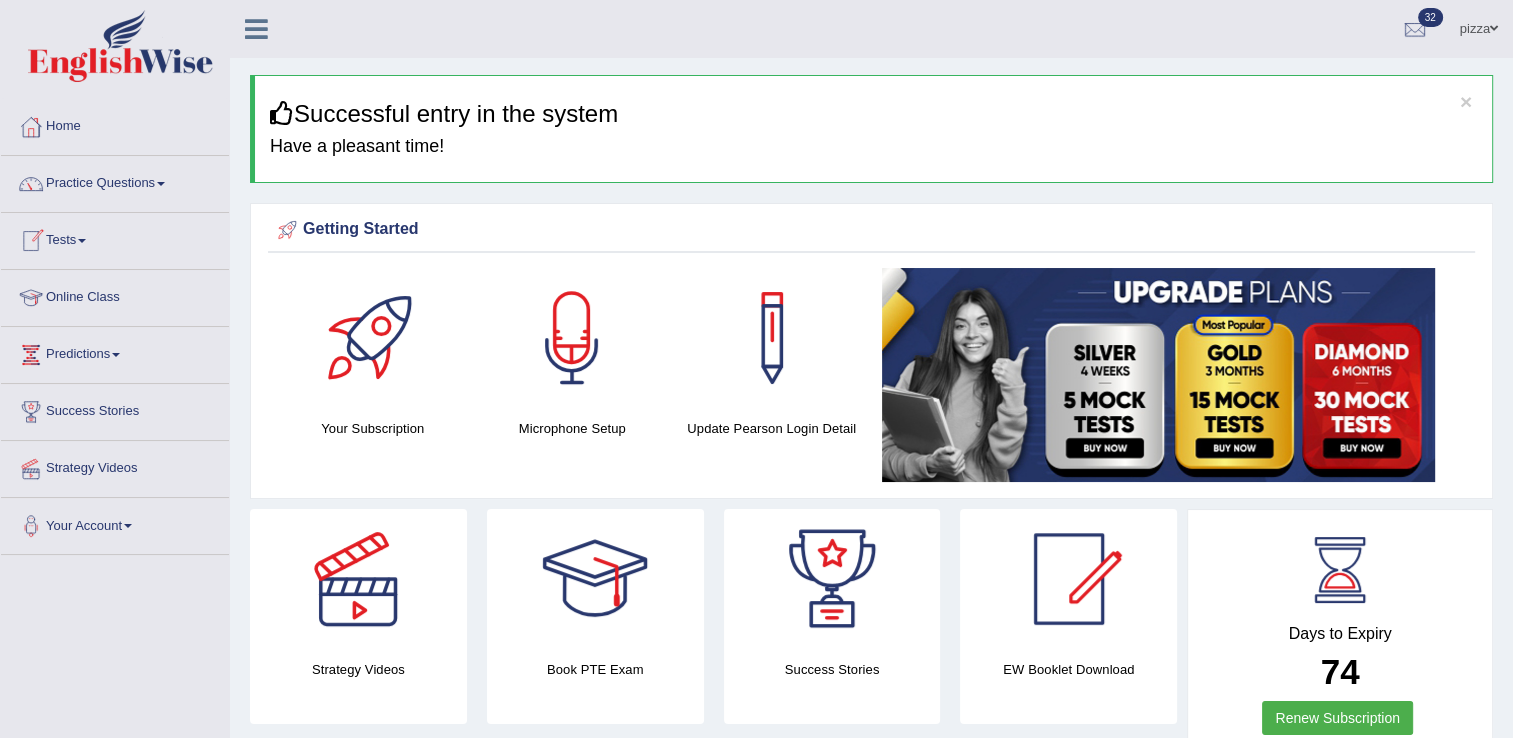 click on "Tests" at bounding box center (115, 238) 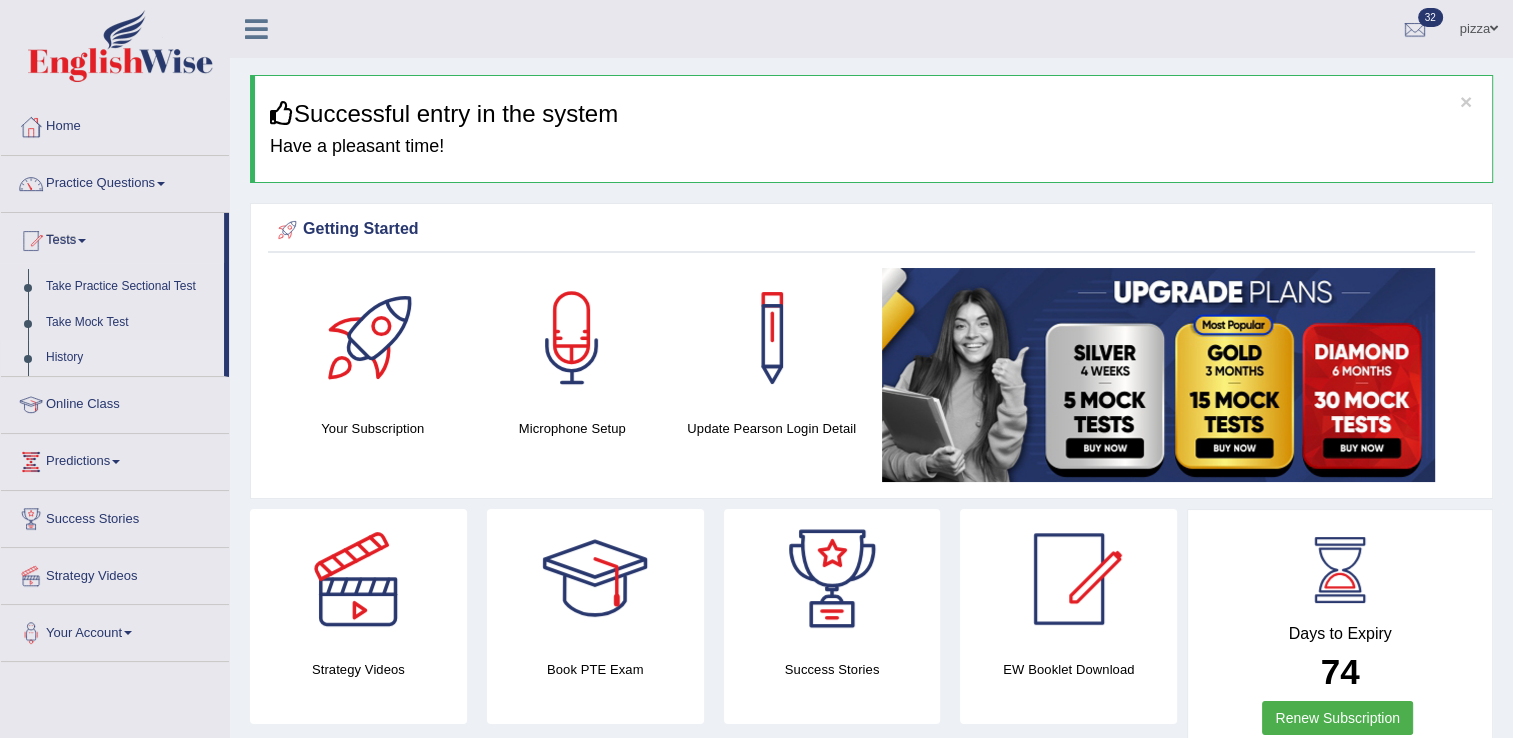 click on "History" at bounding box center (130, 358) 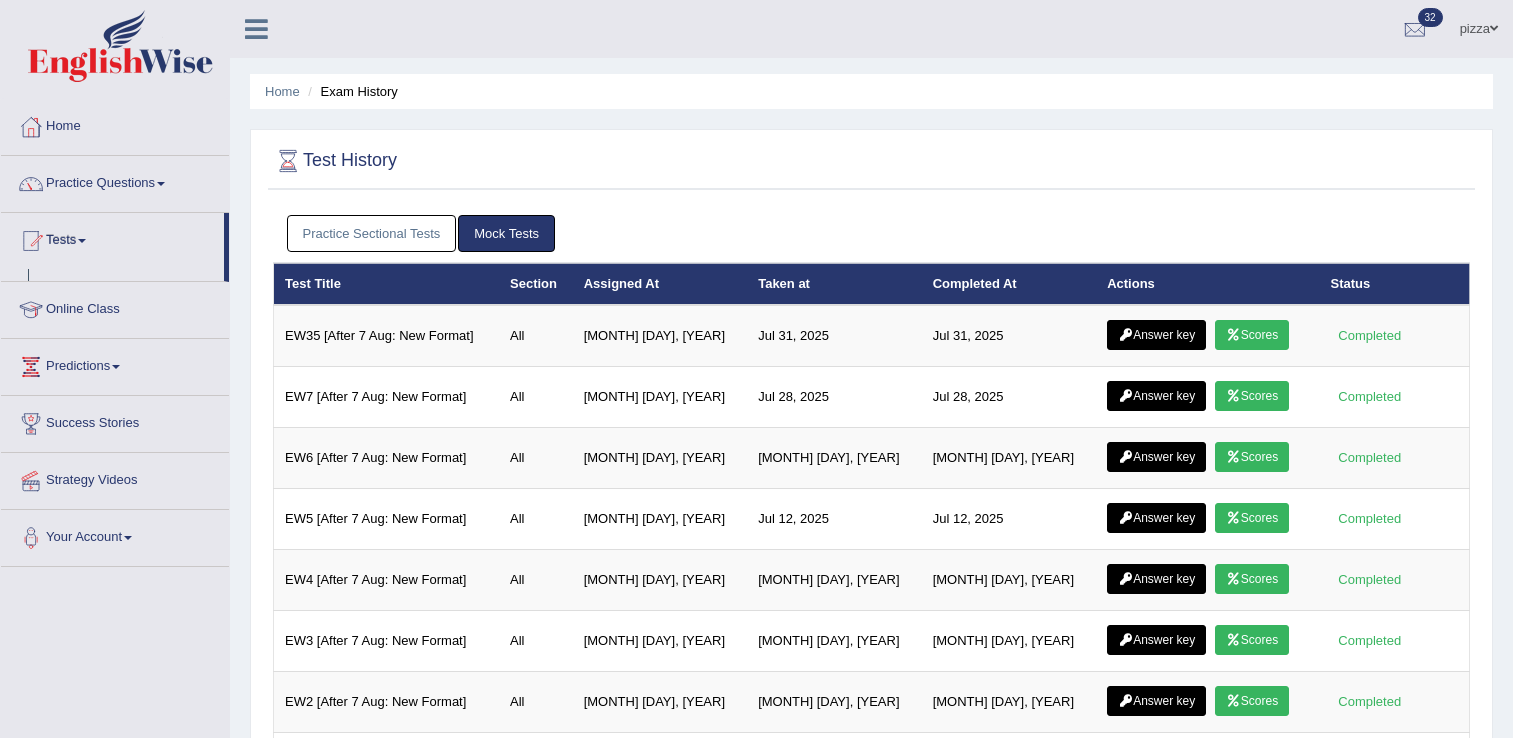scroll, scrollTop: 0, scrollLeft: 0, axis: both 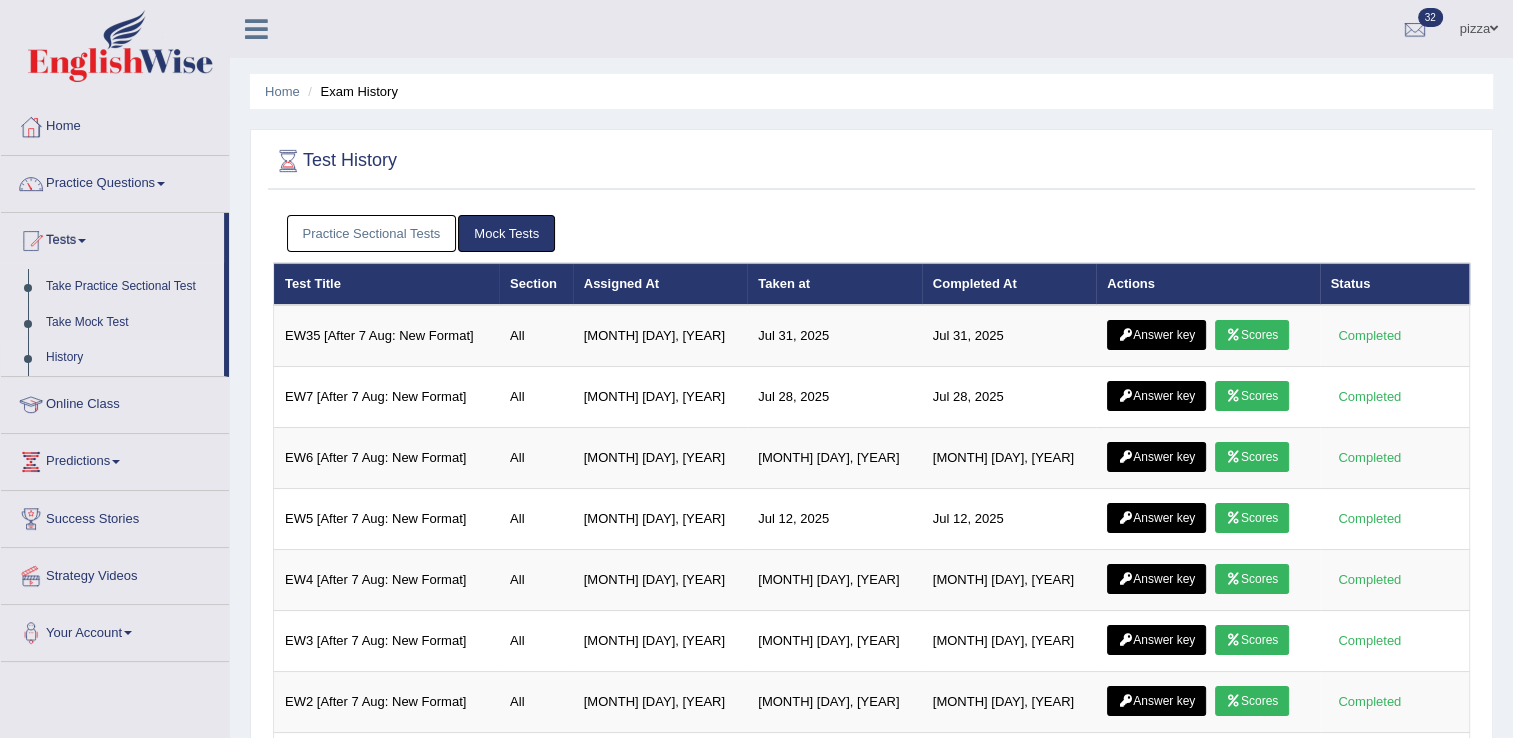 click on "Practice Sectional Tests" at bounding box center [372, 233] 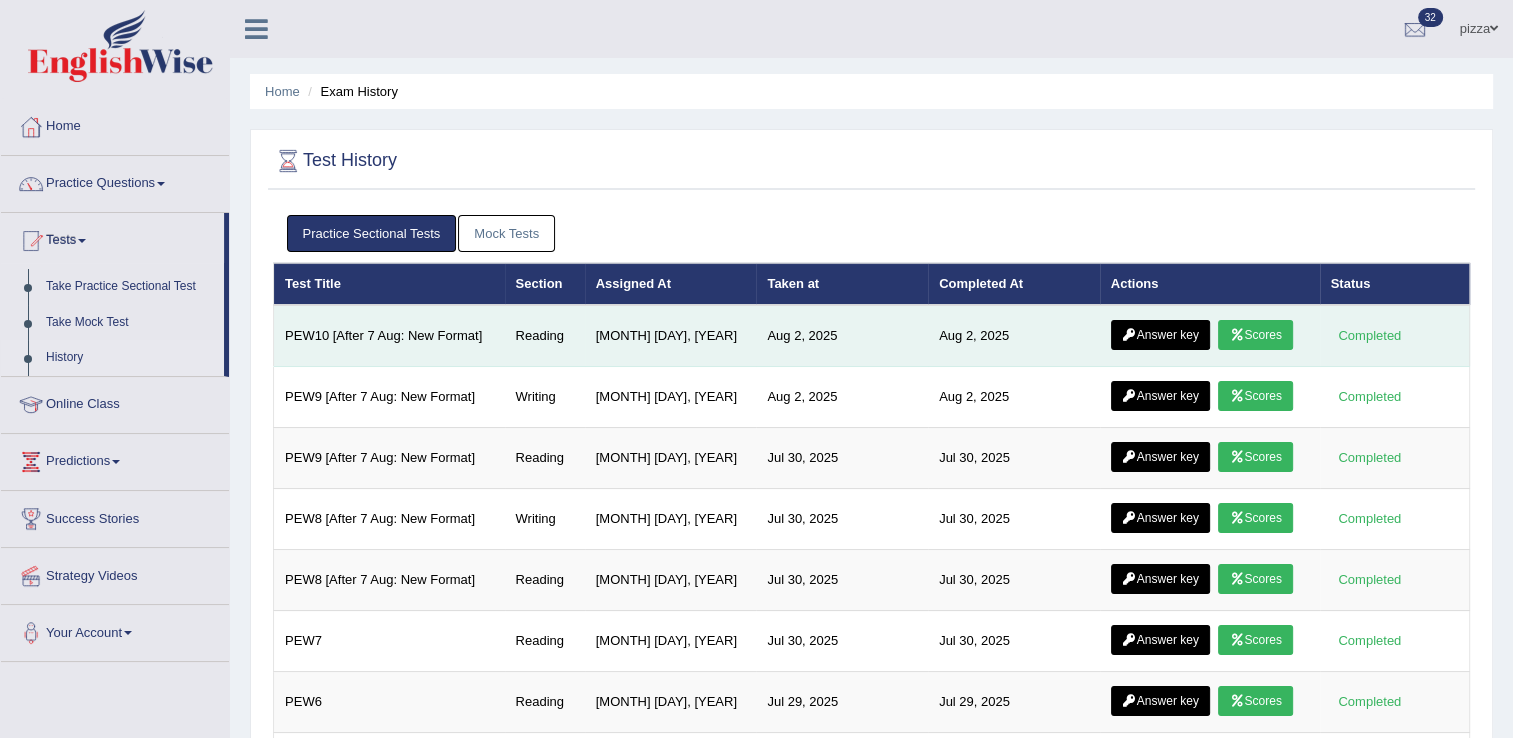 click on "Scores" at bounding box center (1255, 335) 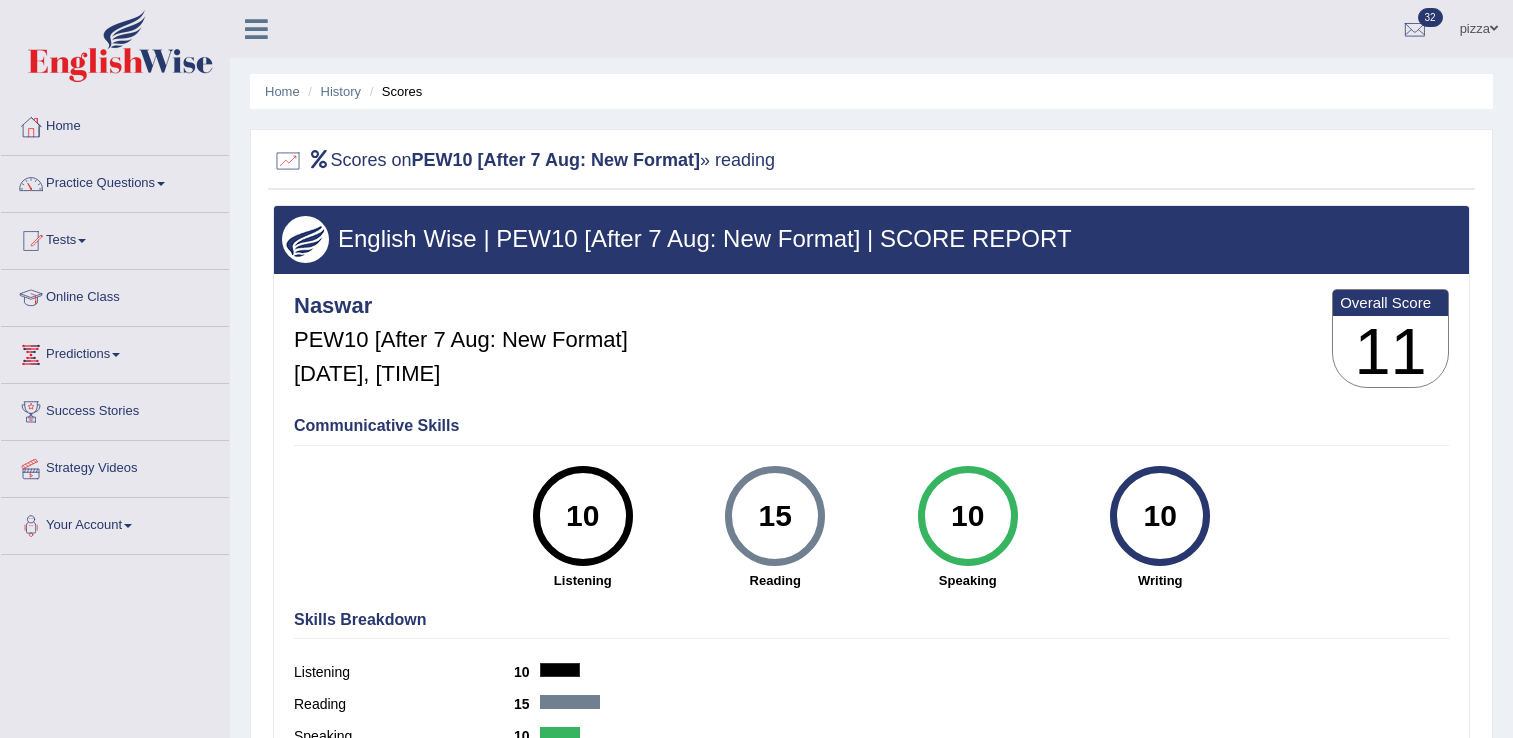 scroll, scrollTop: 0, scrollLeft: 0, axis: both 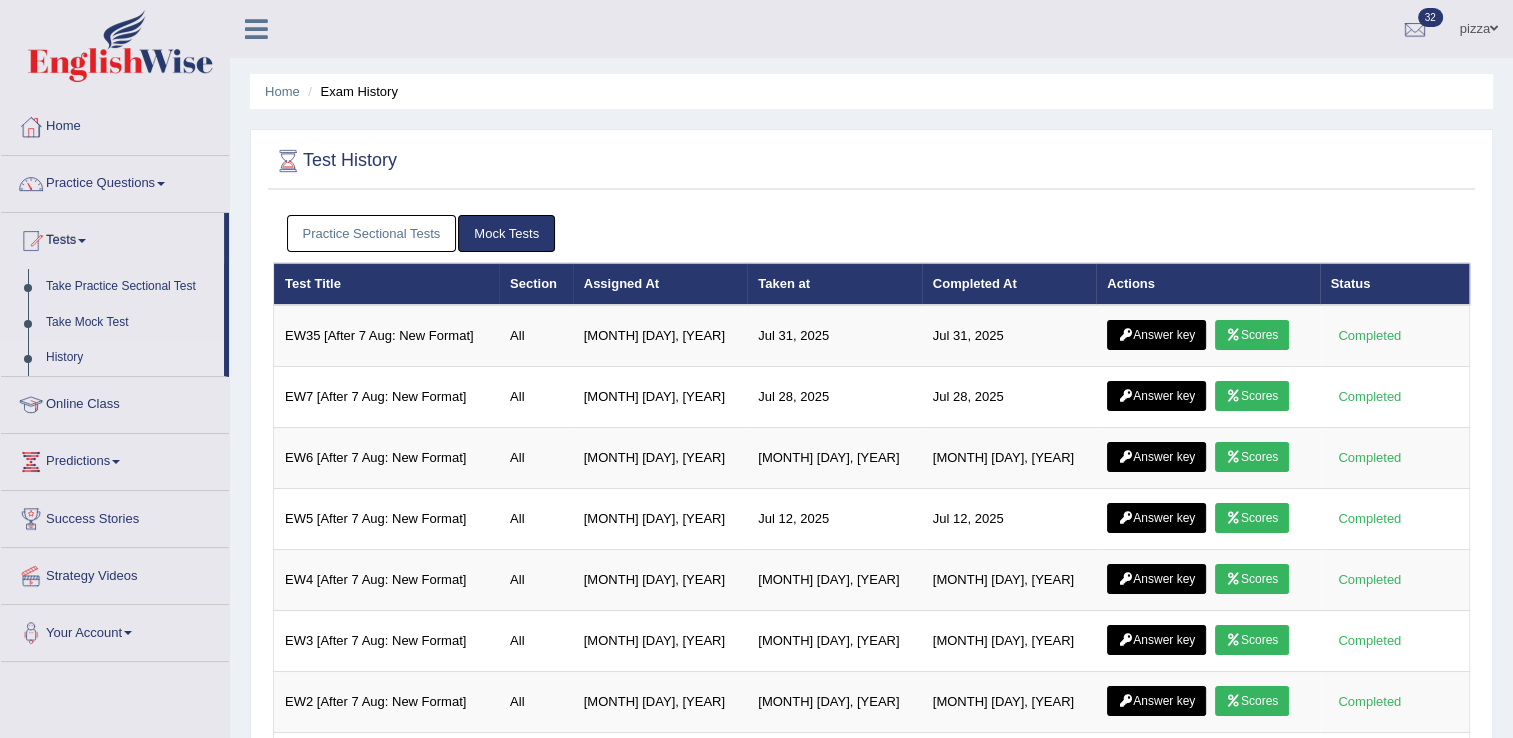 click on "Practice Sectional Tests" at bounding box center [372, 233] 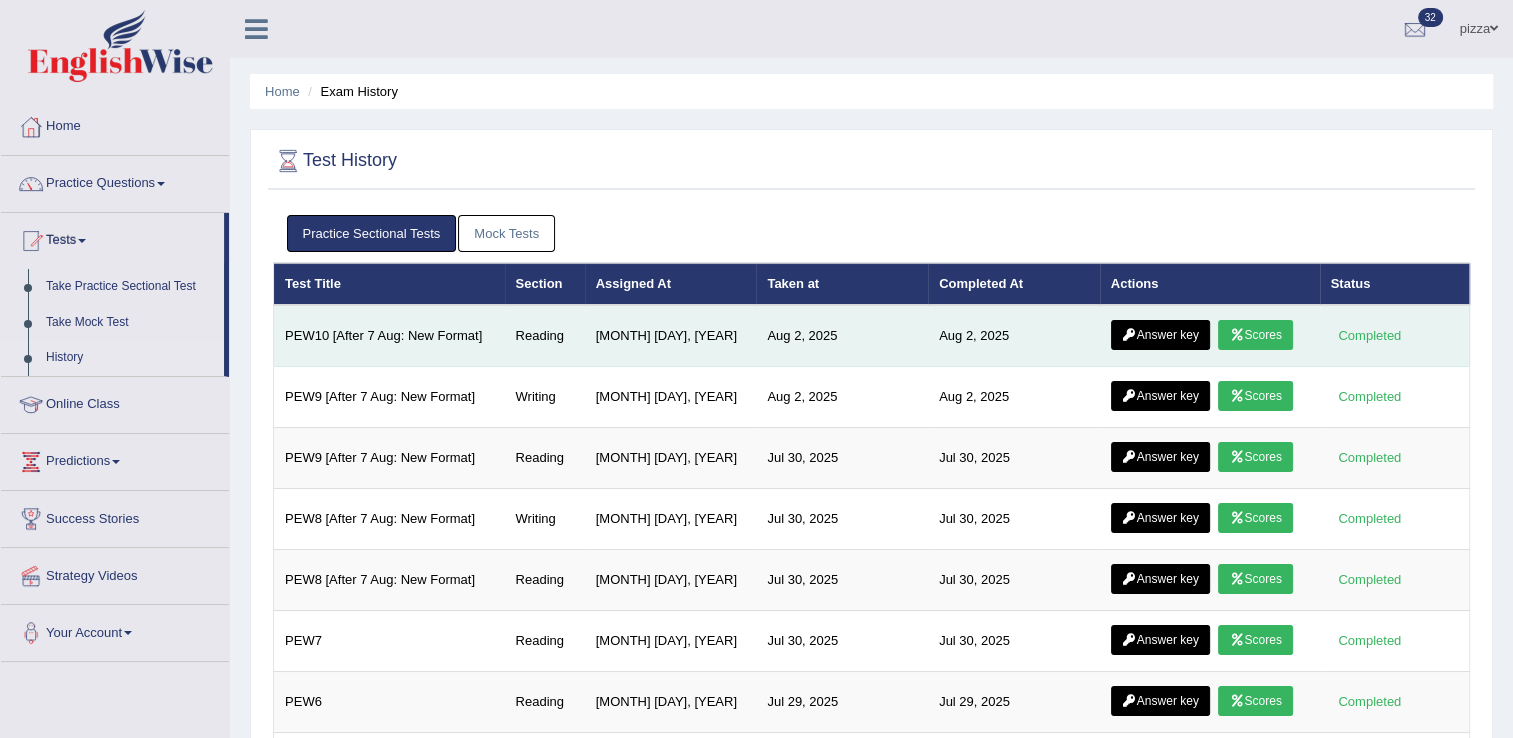 click on "Answer key" at bounding box center [1160, 335] 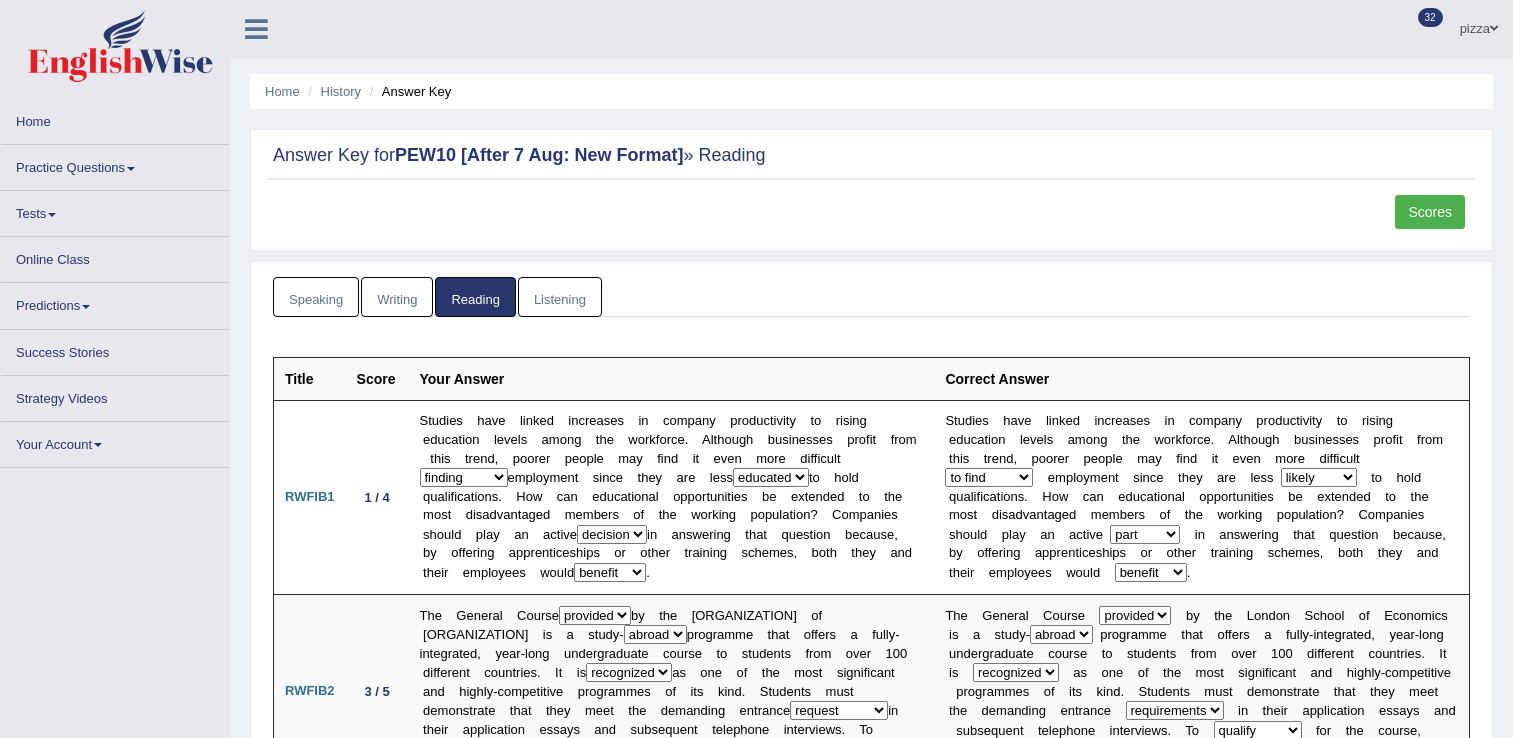 scroll, scrollTop: 0, scrollLeft: 0, axis: both 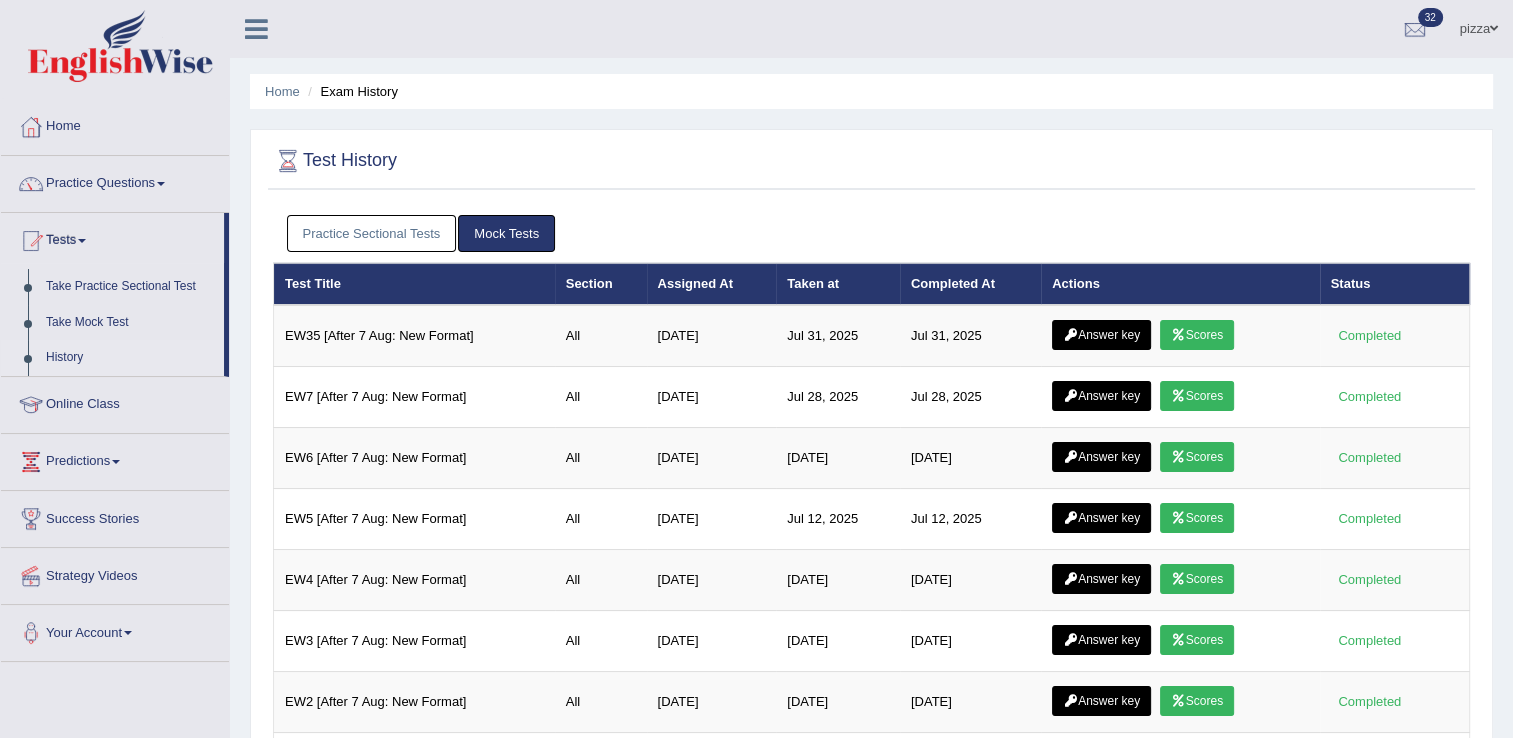 click on "Practice Sectional Tests" at bounding box center (372, 233) 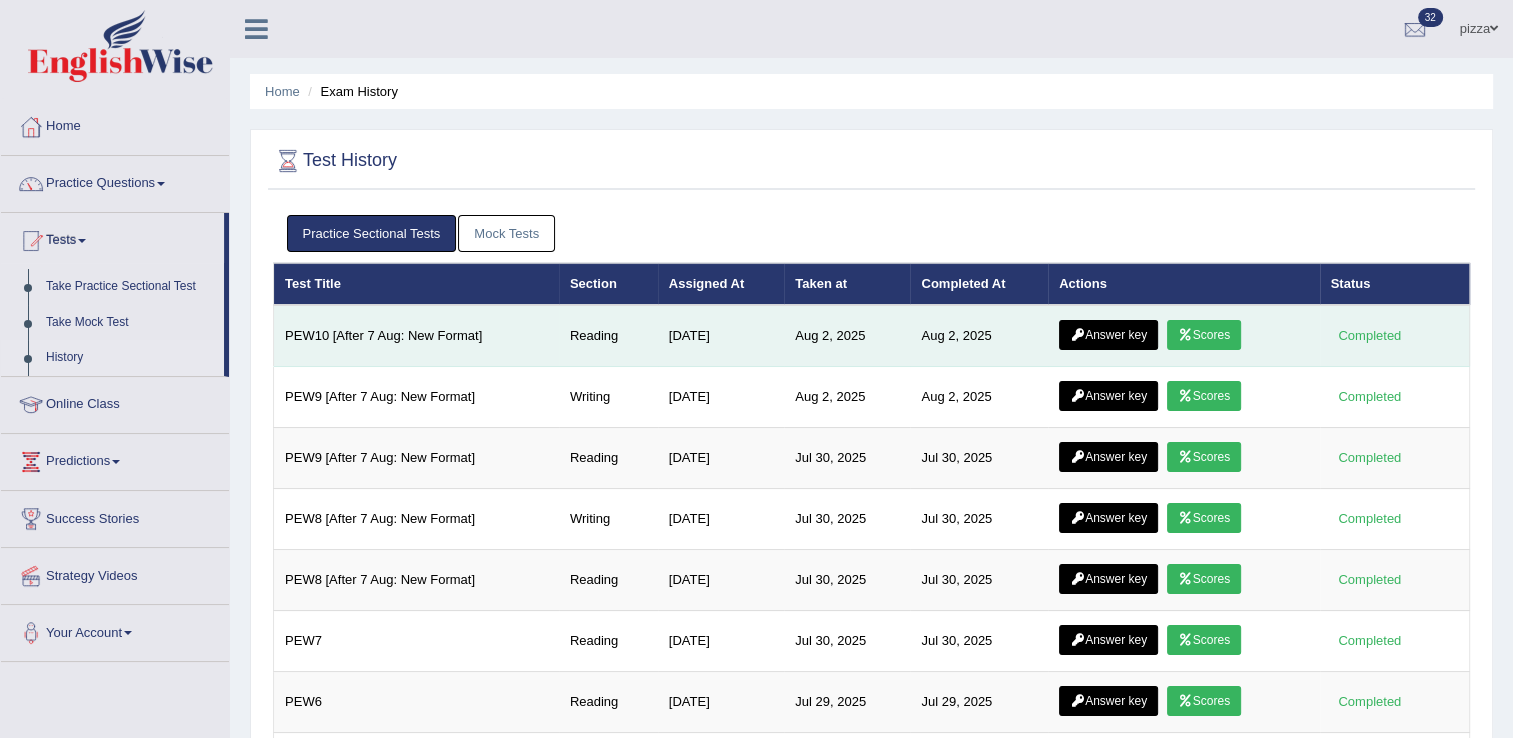 click on "Scores" at bounding box center [1204, 335] 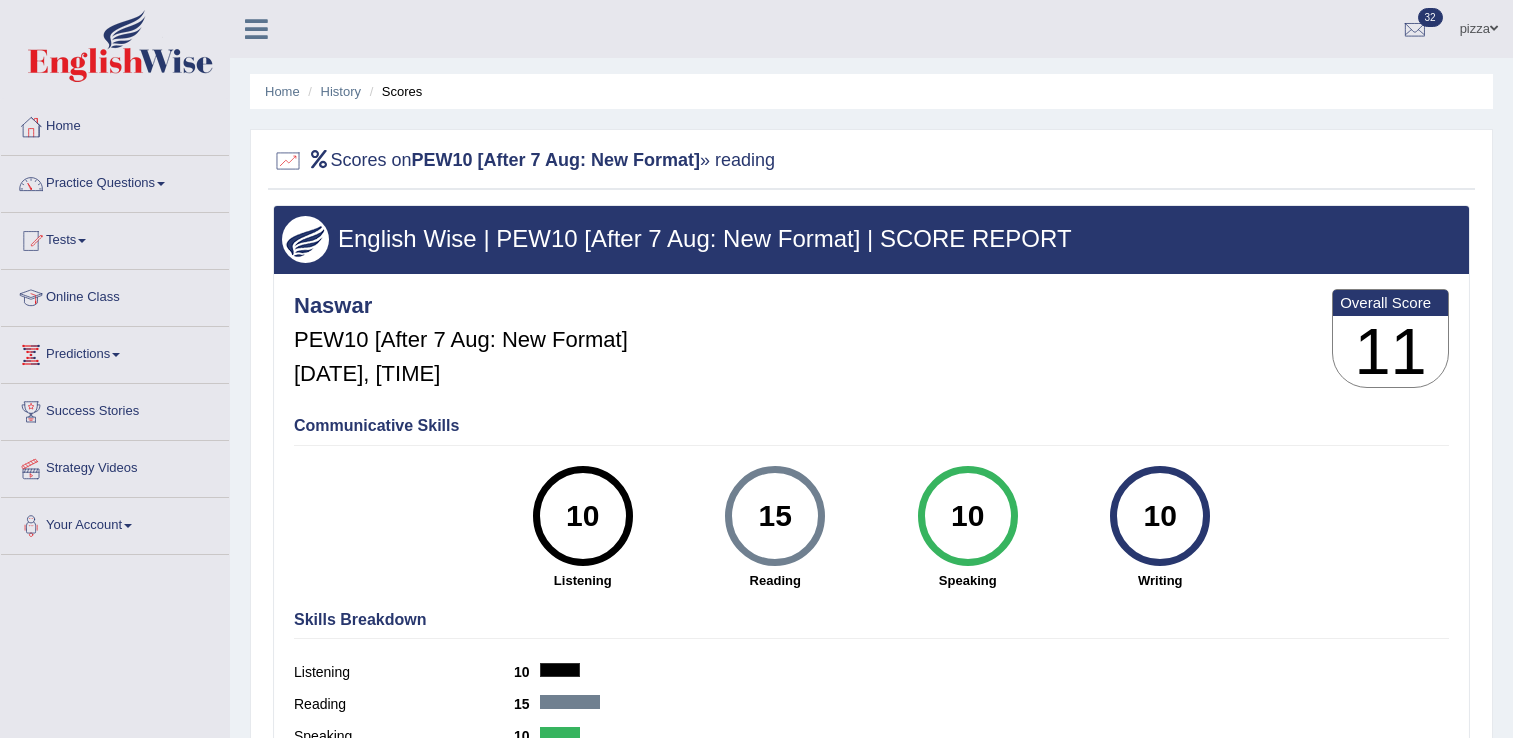 scroll, scrollTop: 0, scrollLeft: 0, axis: both 